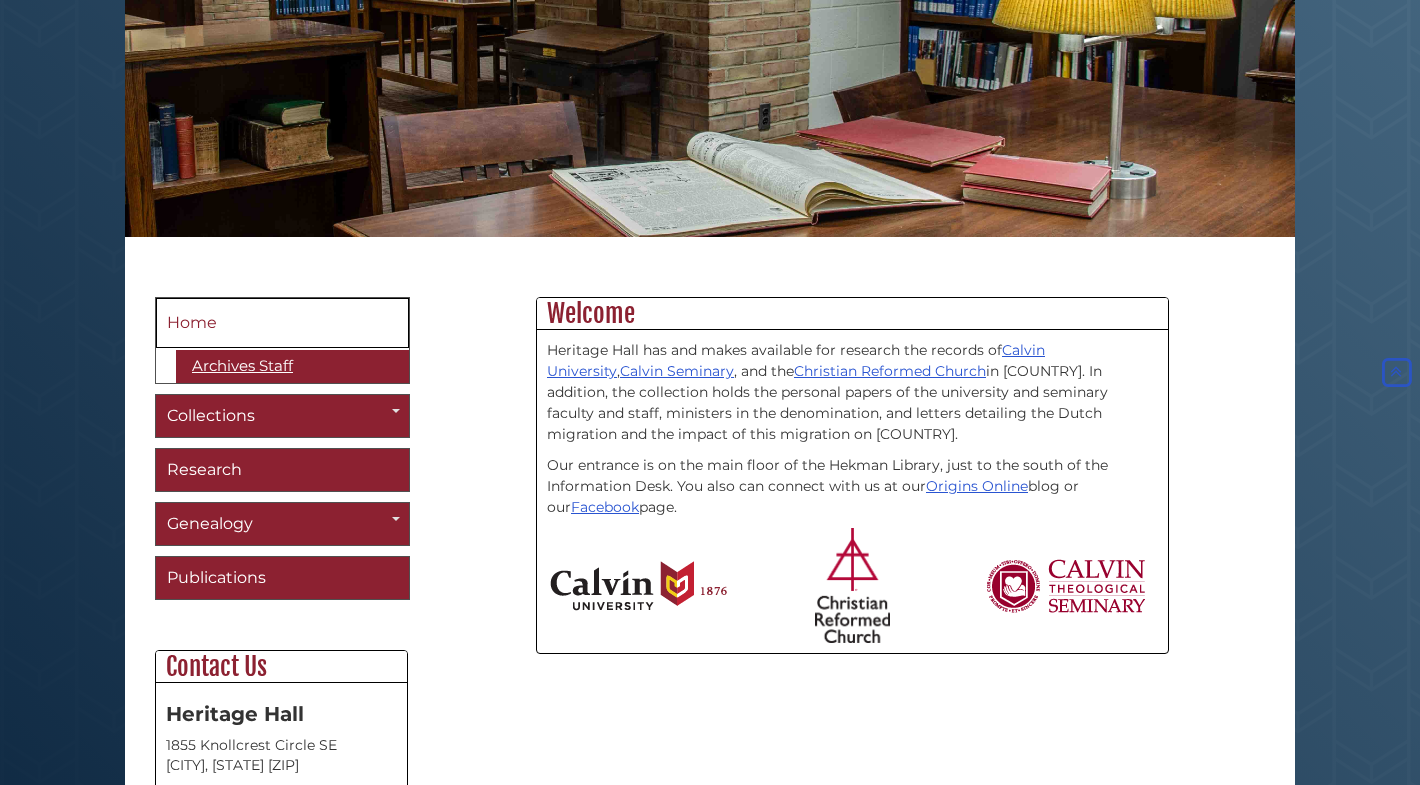scroll, scrollTop: 392, scrollLeft: 0, axis: vertical 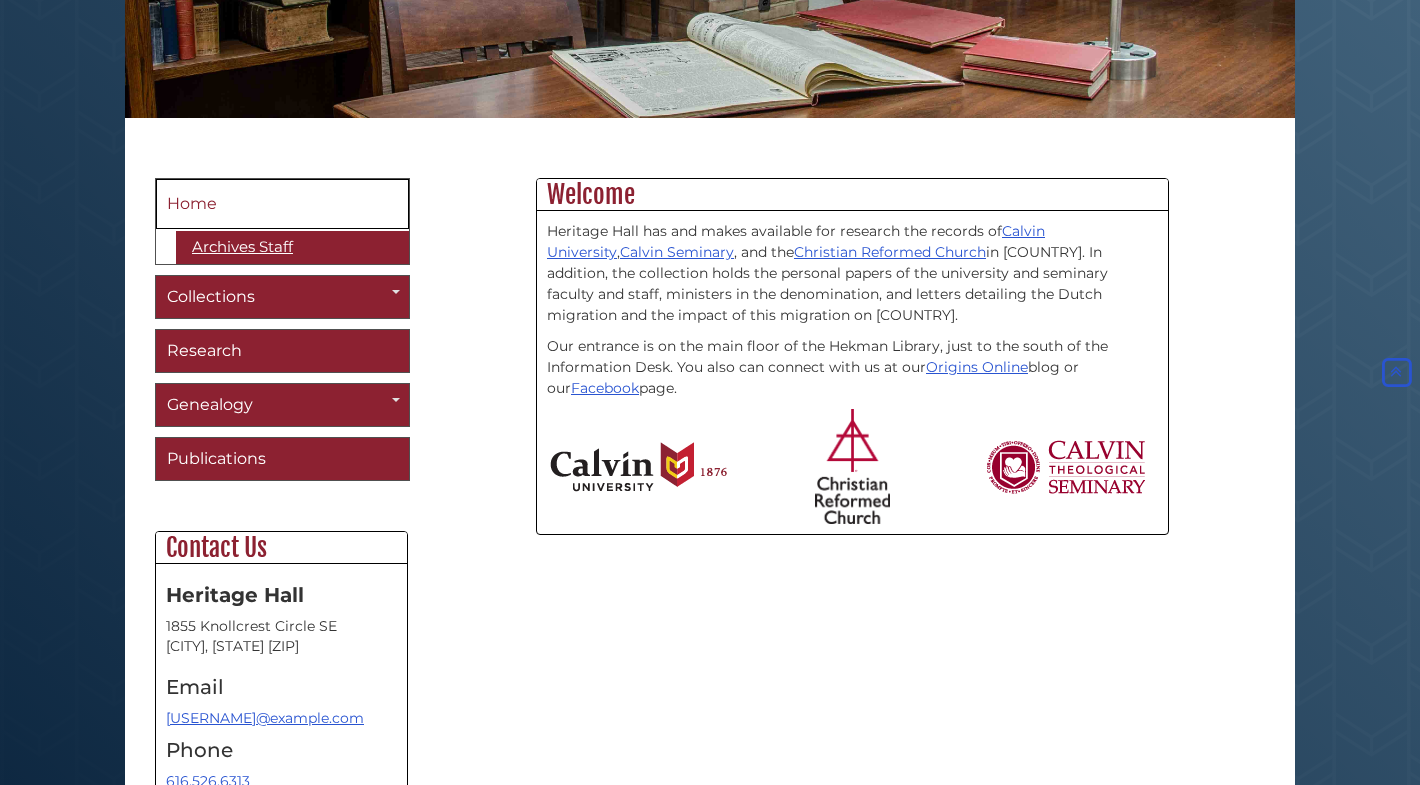 click on "Heritage Hall has and makes available for research the records of Calvin University , Calvin Seminary , and the Christian Reformed Church in [COUNTRY]. In addition, the collection holds the personal papers of the university and seminary faculty and staff, ministers in the denomination, and letters detailing the Dutch migration and the impact of this migration on [COUNTRY].
Our entrance is on the main floor of the Hekman Library, just to the south of the Information Desk. You also can connect with us at our Origins Online blog or our Facebook page." at bounding box center (852, 381) 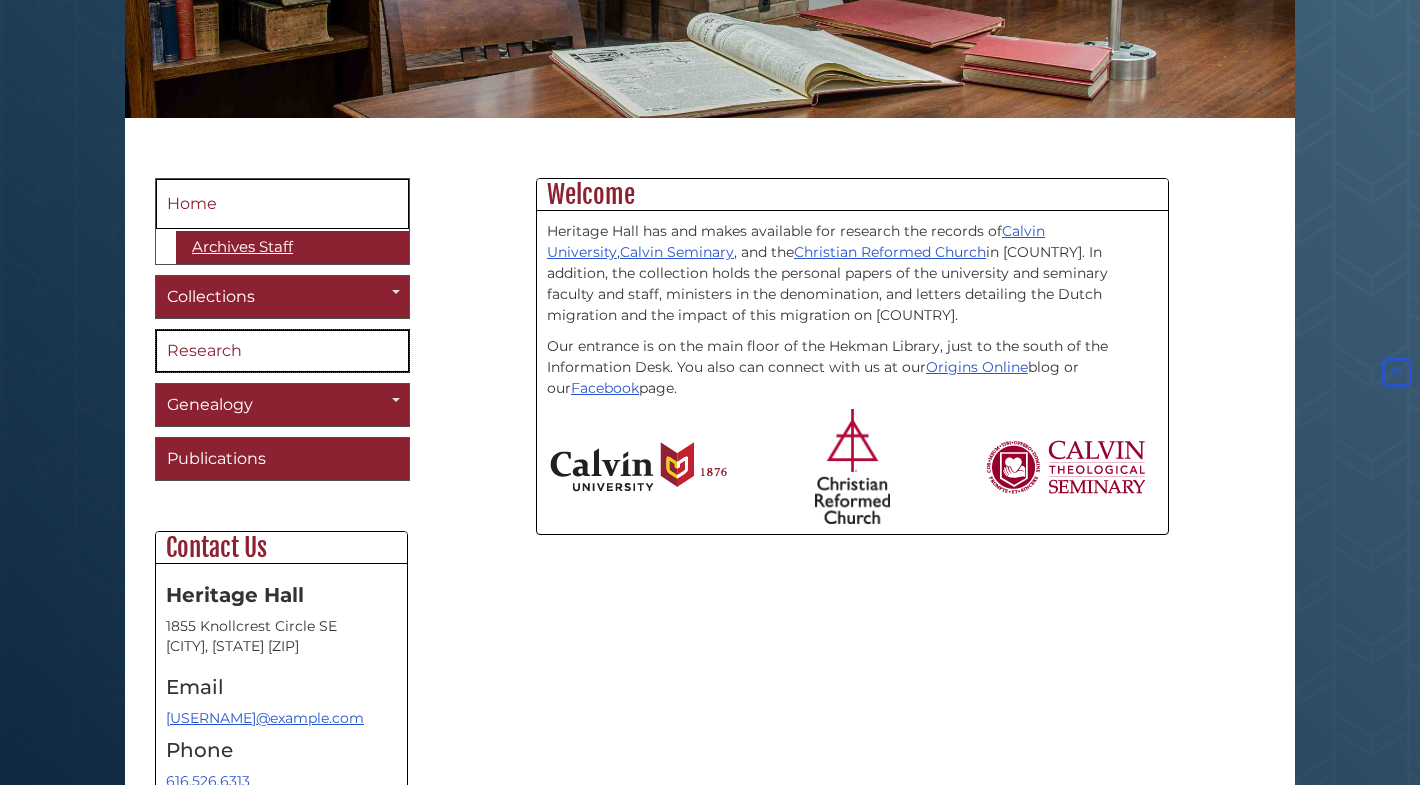 click on "Research" at bounding box center [282, 351] 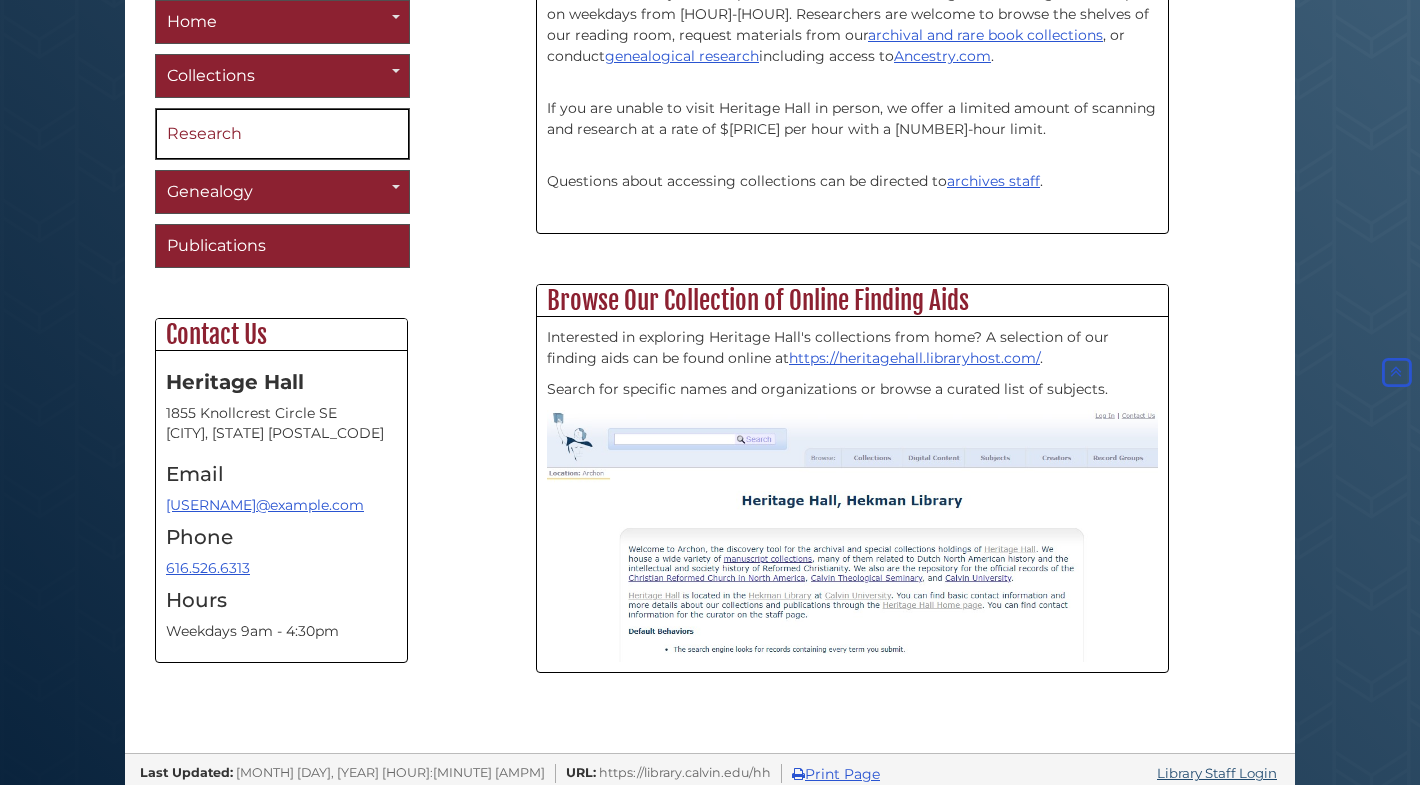 scroll, scrollTop: 661, scrollLeft: 0, axis: vertical 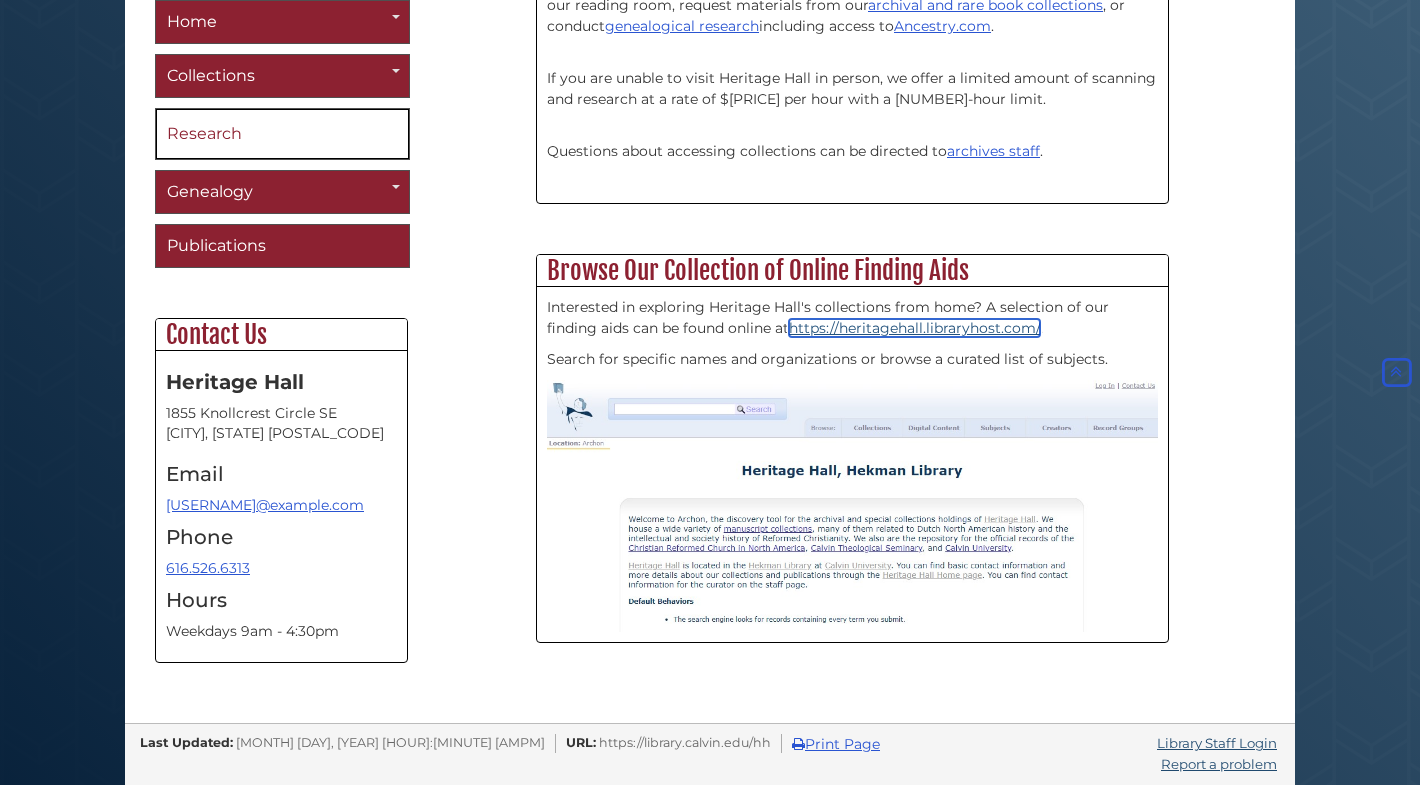 click on "https://heritagehall.libraryhost.com/" at bounding box center [914, 328] 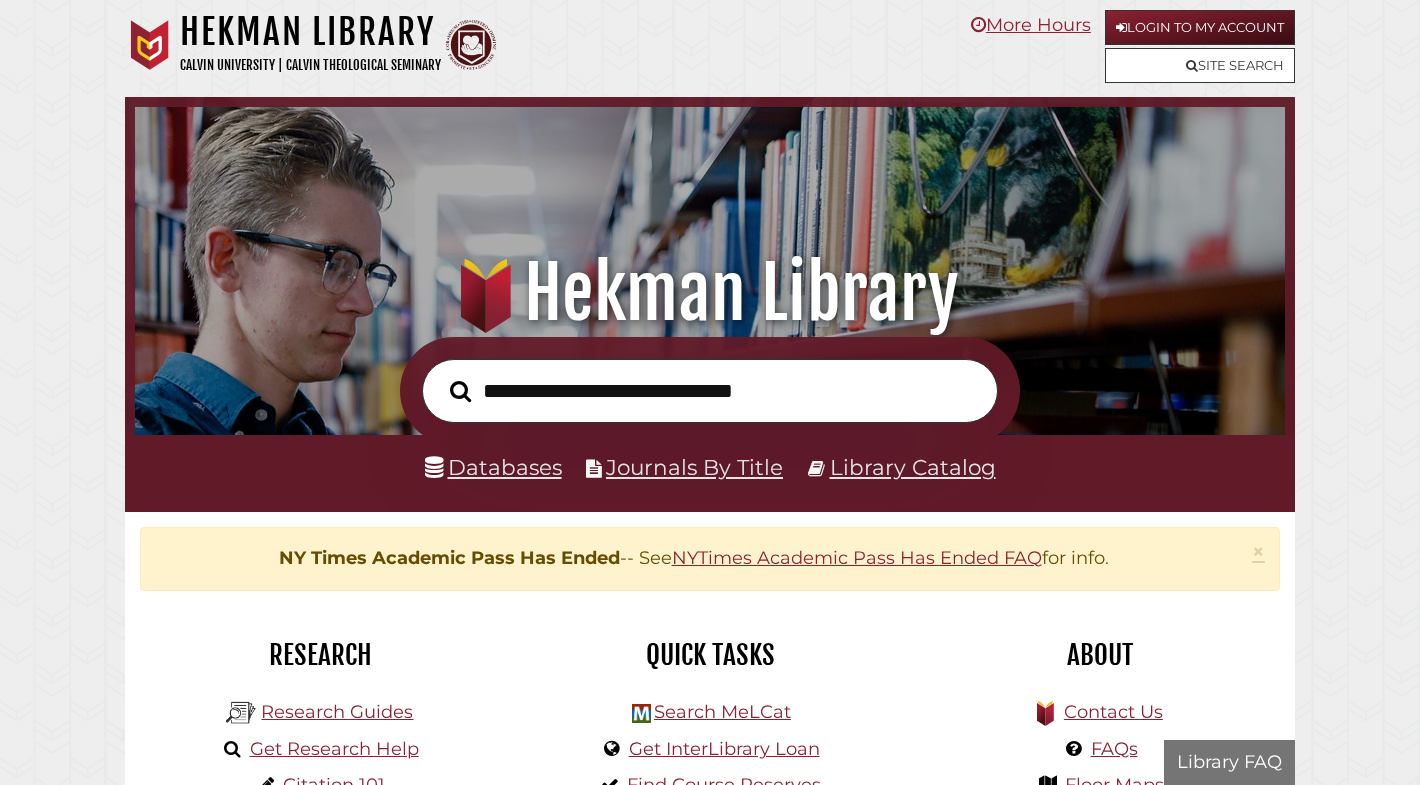 scroll, scrollTop: 0, scrollLeft: 0, axis: both 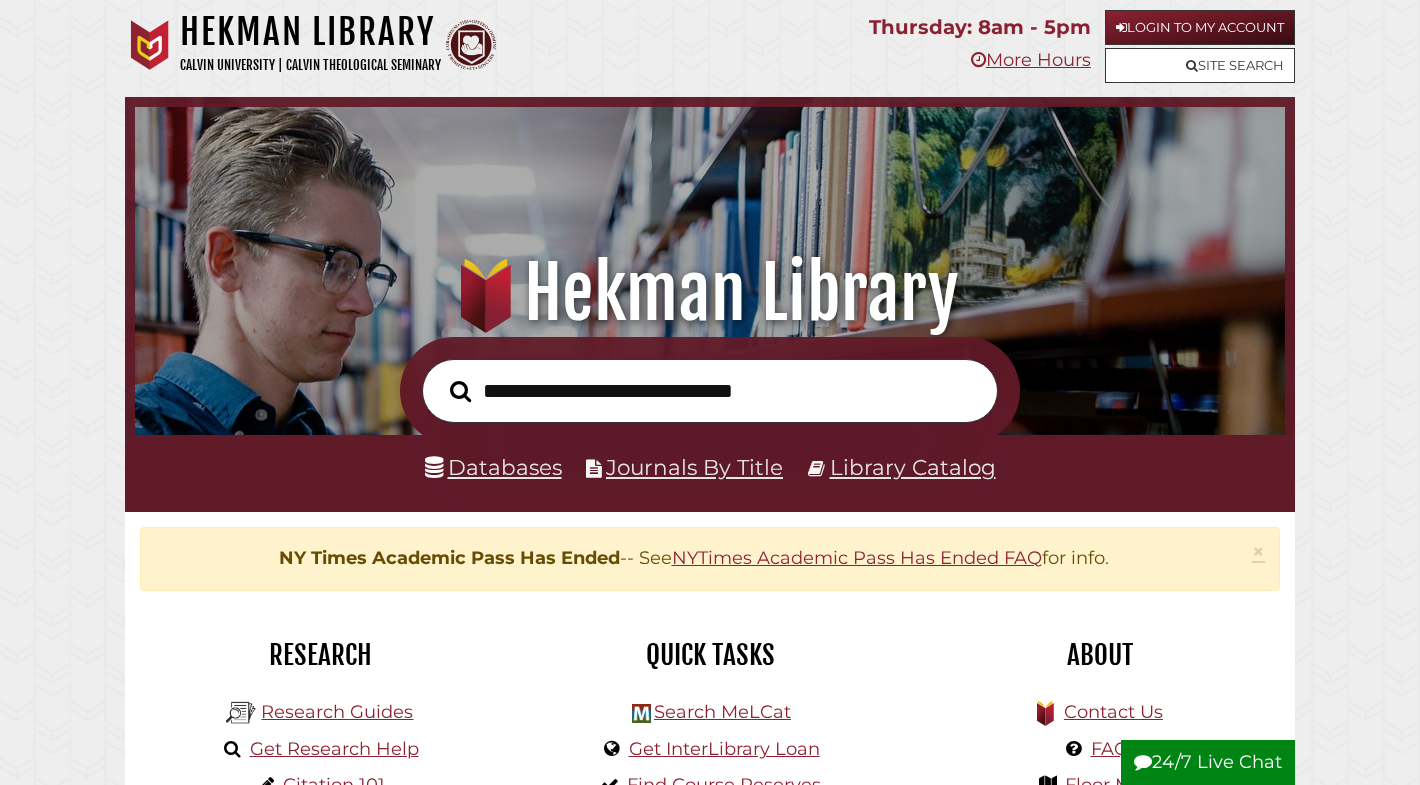 click at bounding box center (710, 391) 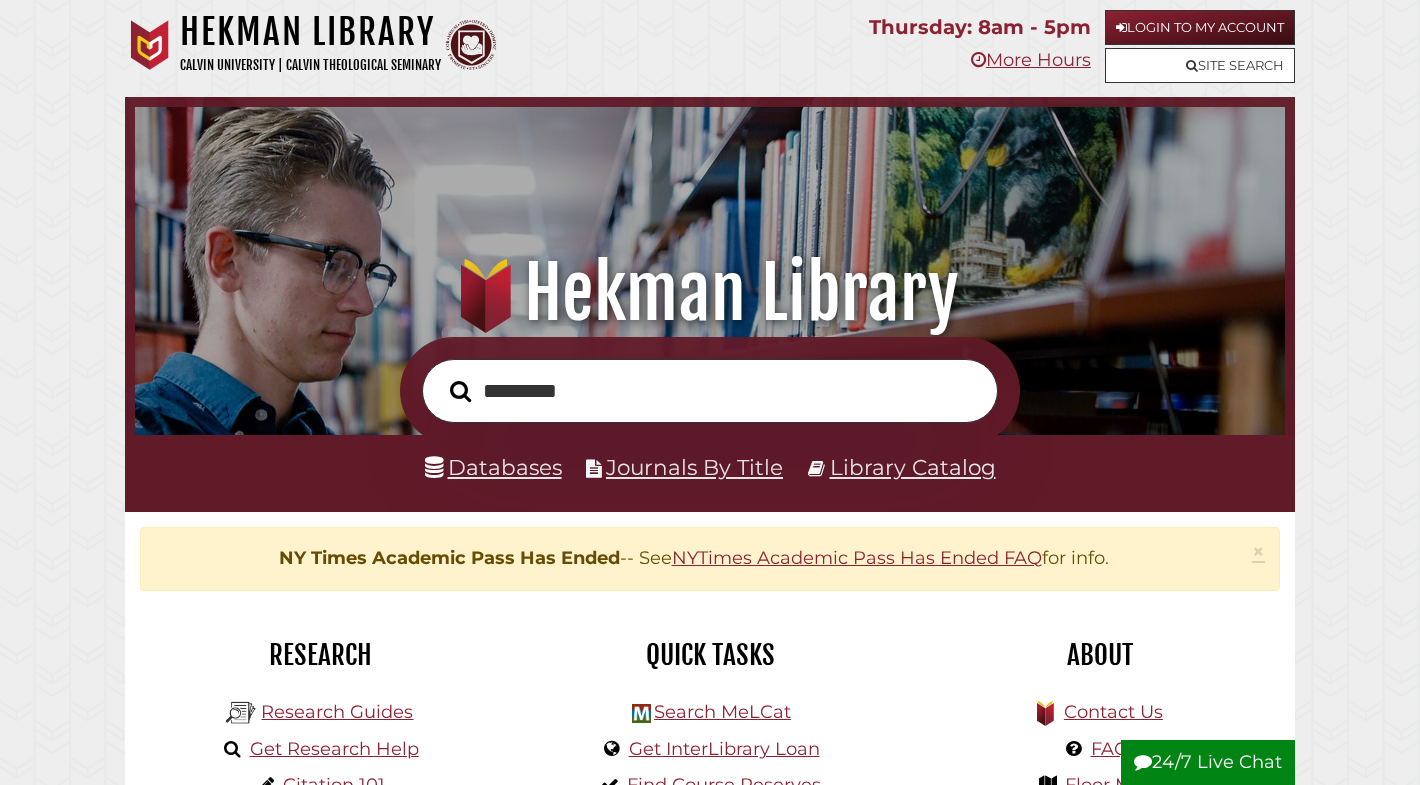 type on "*********" 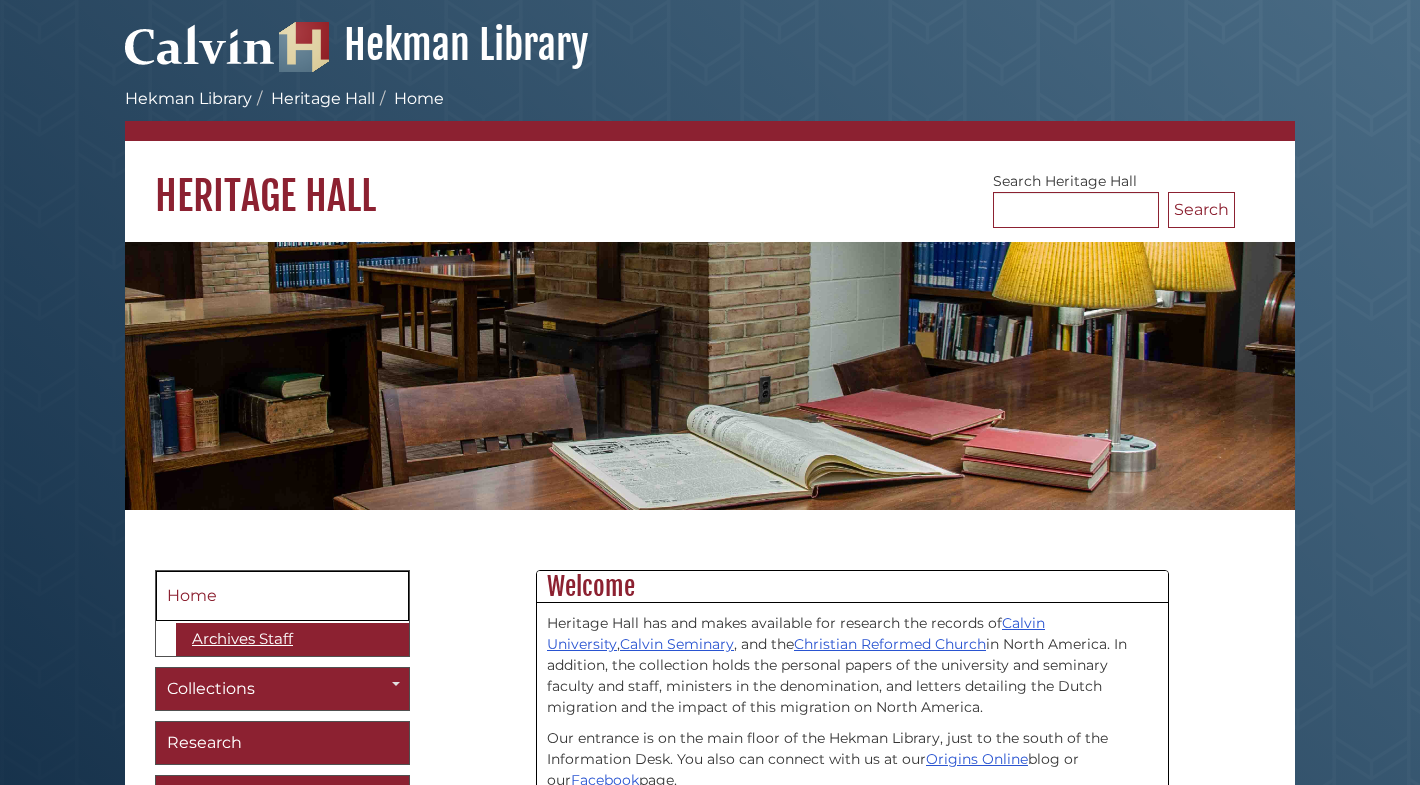 scroll, scrollTop: 0, scrollLeft: 0, axis: both 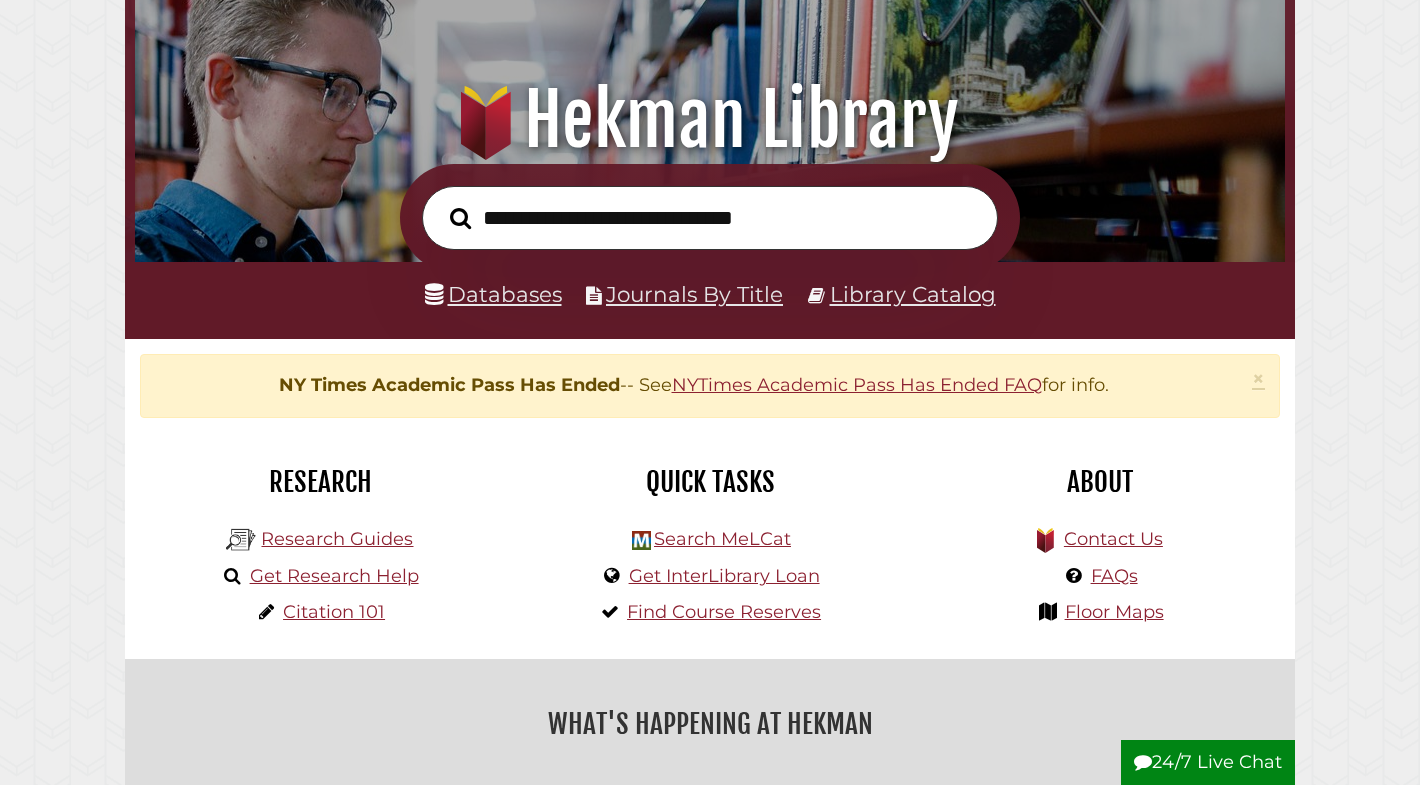 click at bounding box center (710, 218) 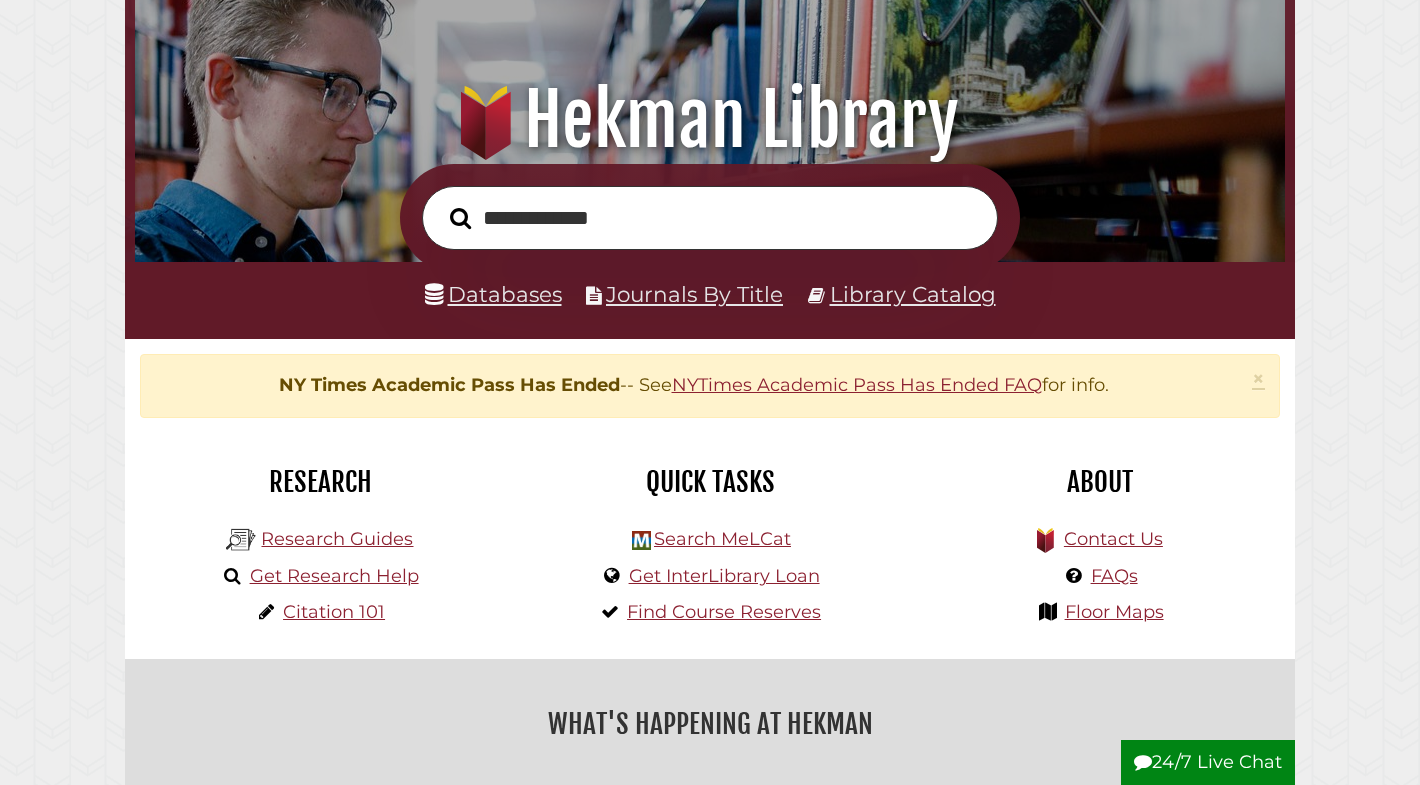 type on "**********" 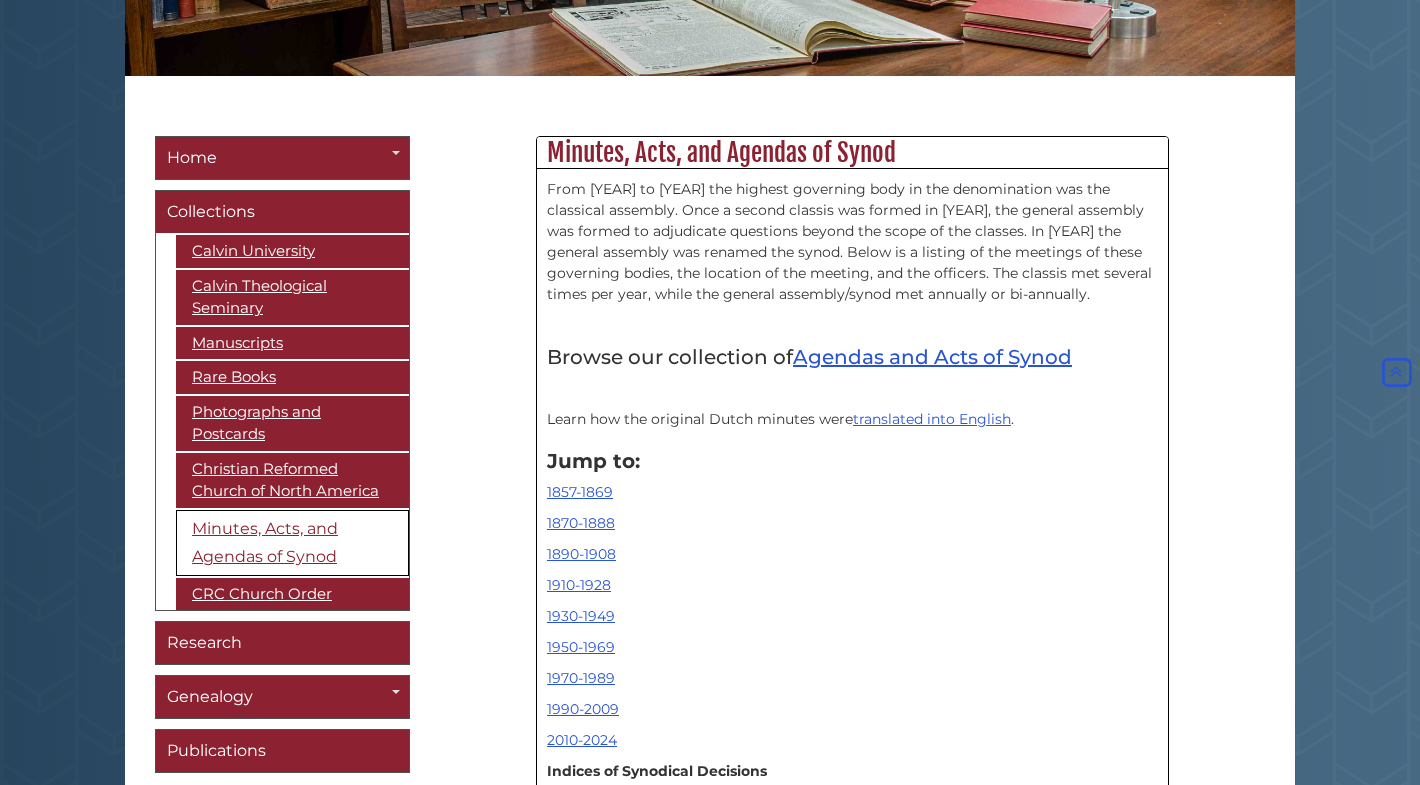scroll, scrollTop: 589, scrollLeft: 0, axis: vertical 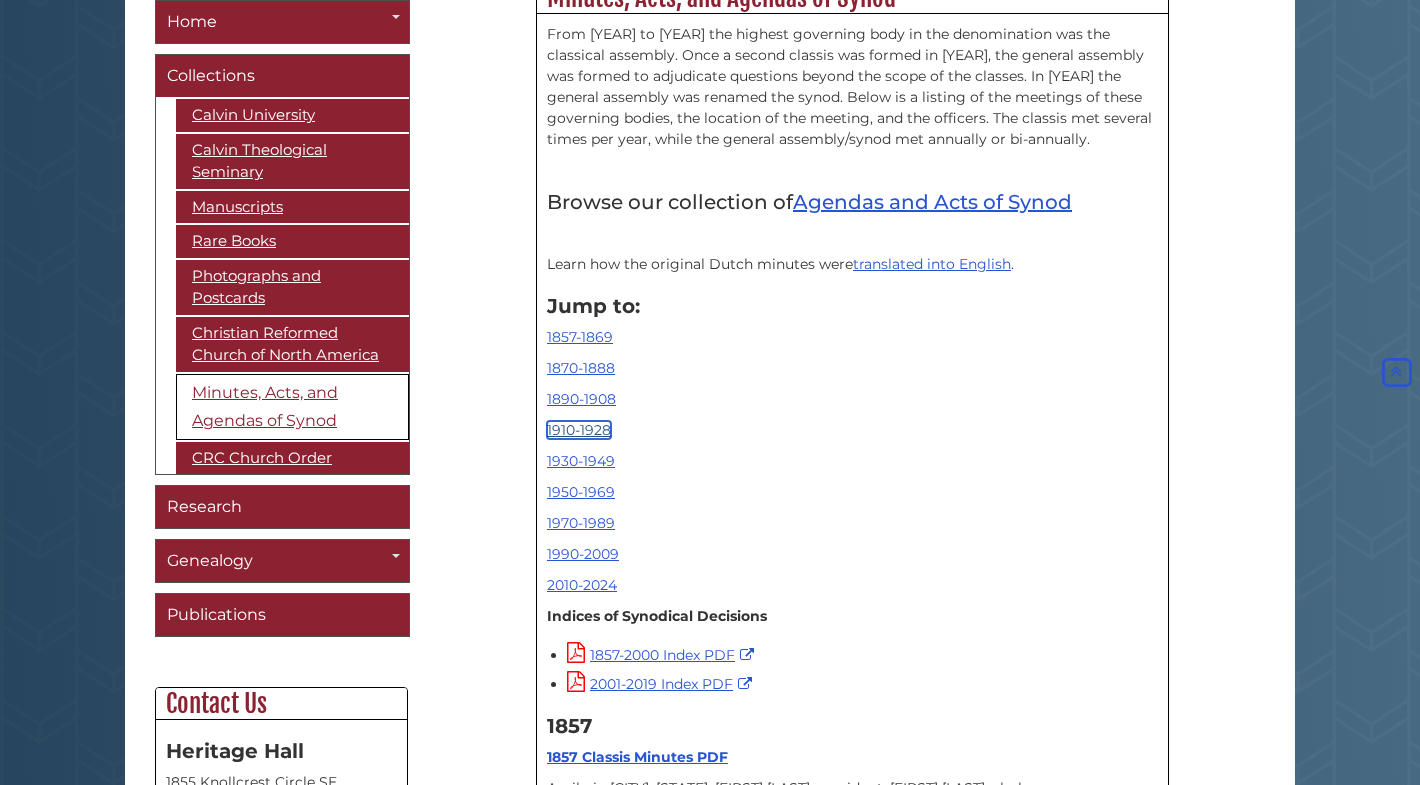 click on "1910-1928" at bounding box center [579, 430] 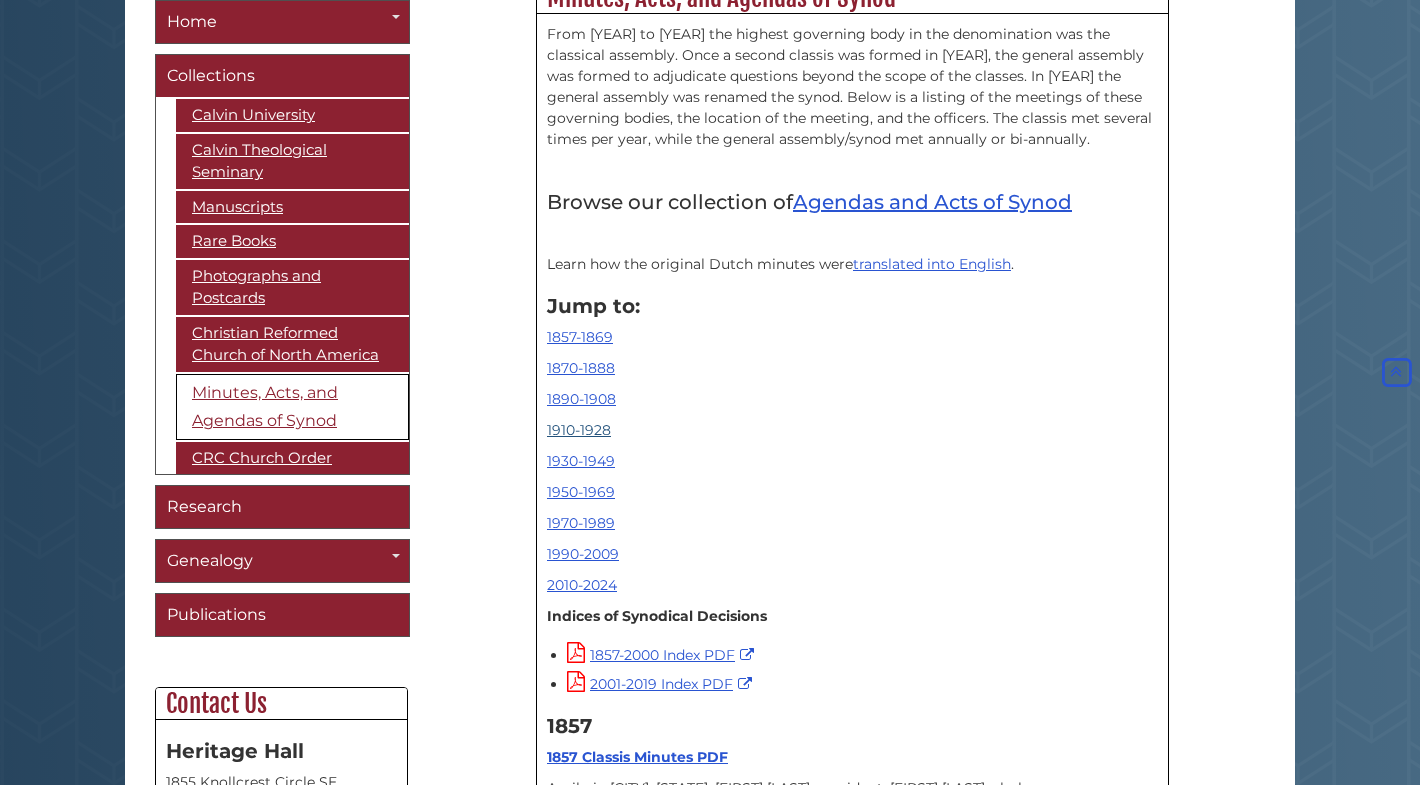 scroll, scrollTop: 8091, scrollLeft: 0, axis: vertical 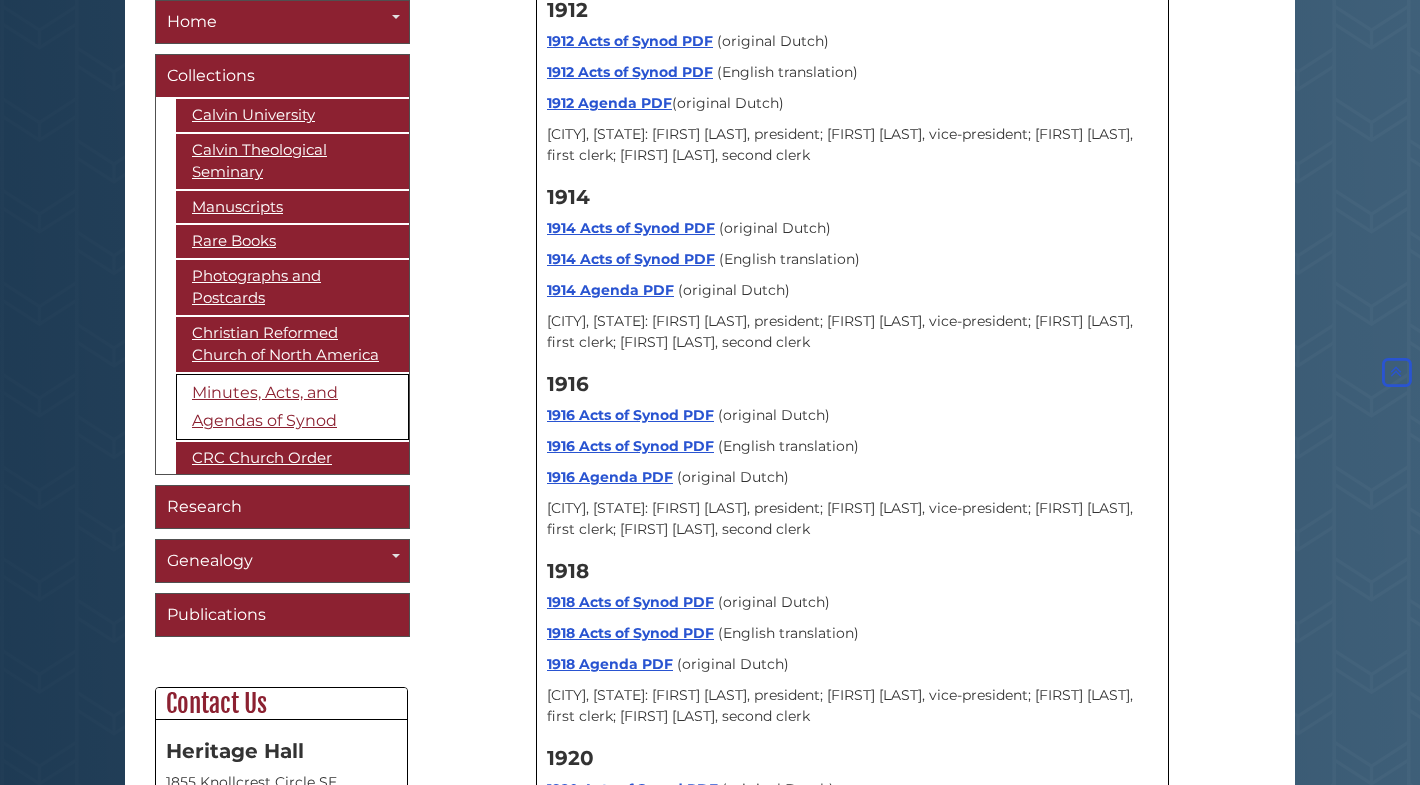 click on "1910 Acts of Synod PDF" at bounding box center (631, -115) 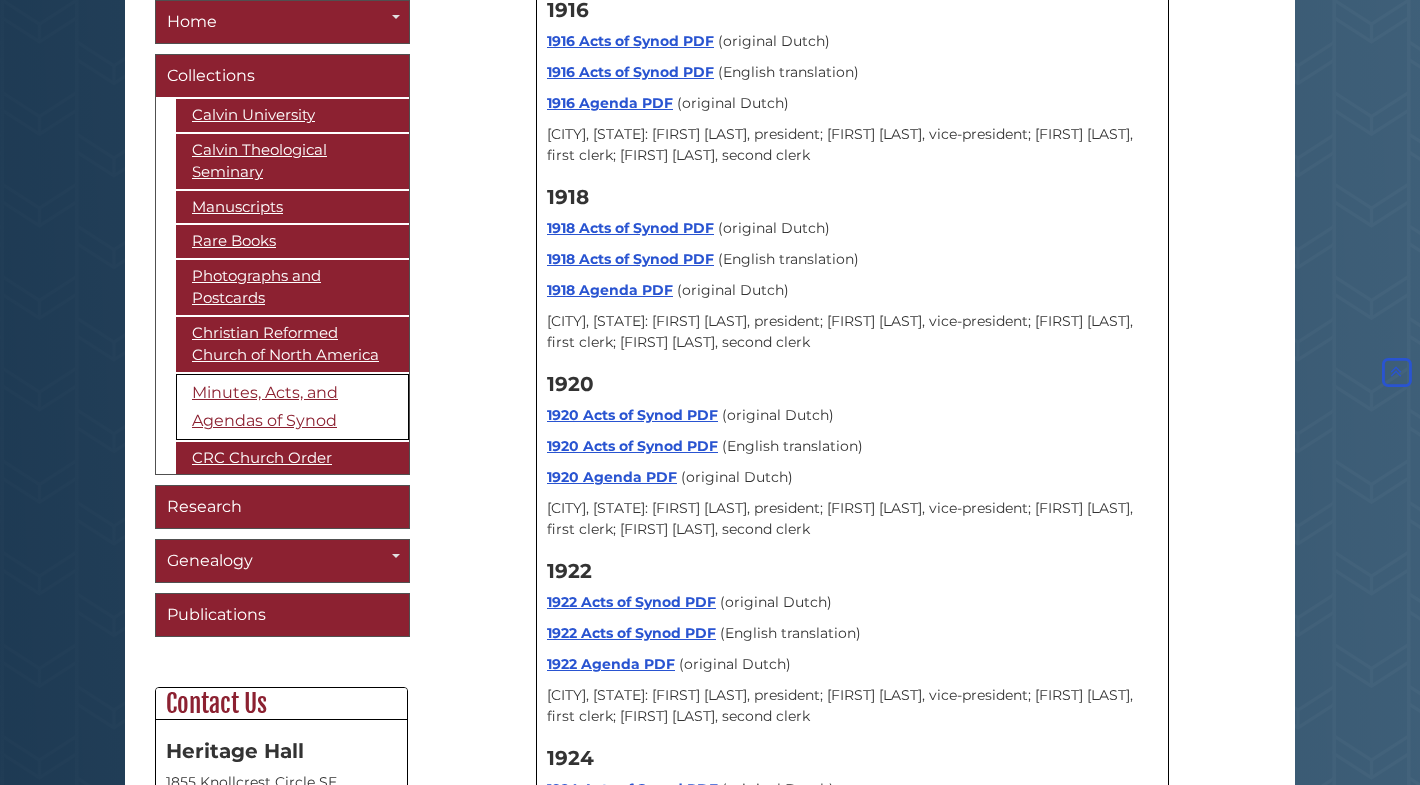 scroll, scrollTop: 8435, scrollLeft: 0, axis: vertical 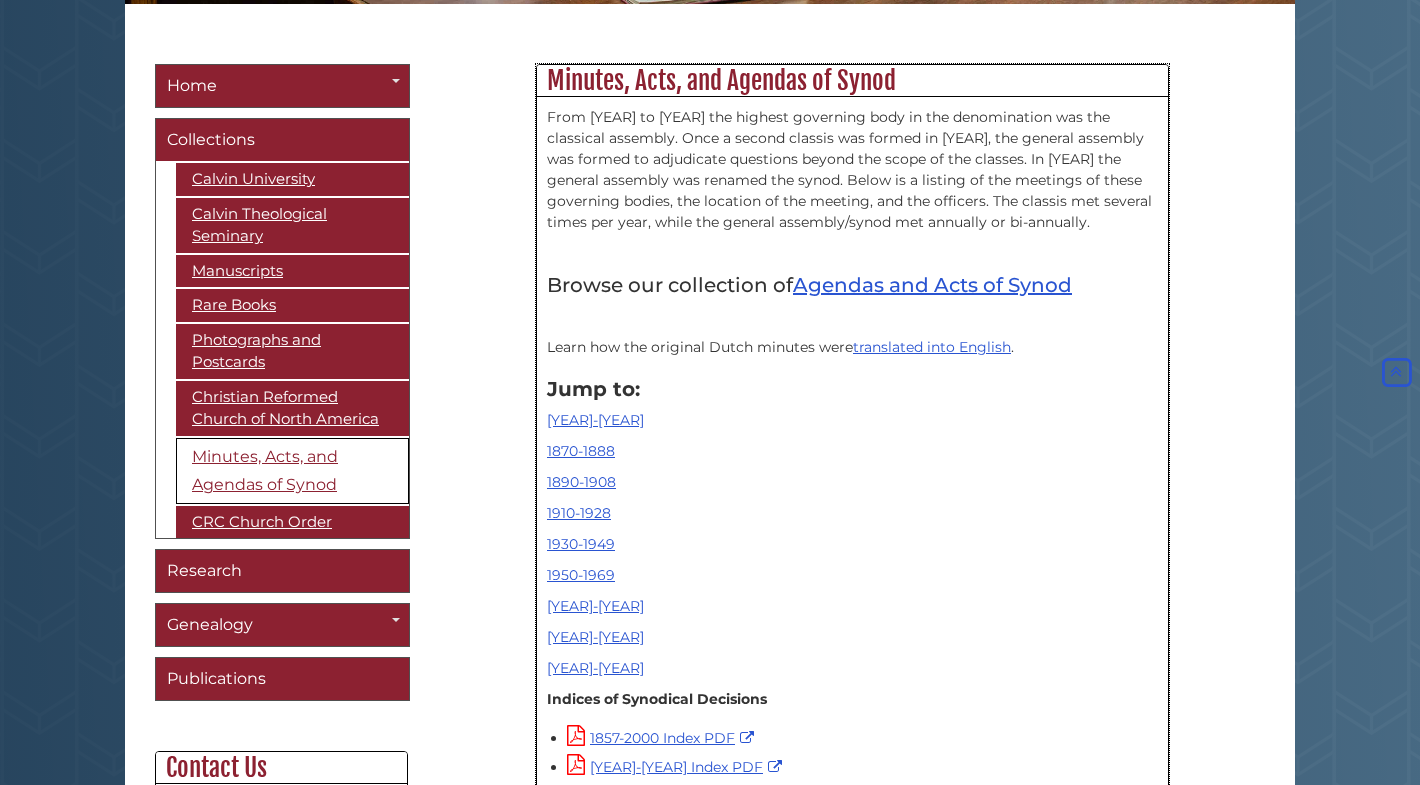 click on "Jump to:
1857-1869
1870-1888
1890-1908
1910-1928
1930-1949
1950-1969
1970-1989
1990-2009
2010-2024" at bounding box center (852, 528) 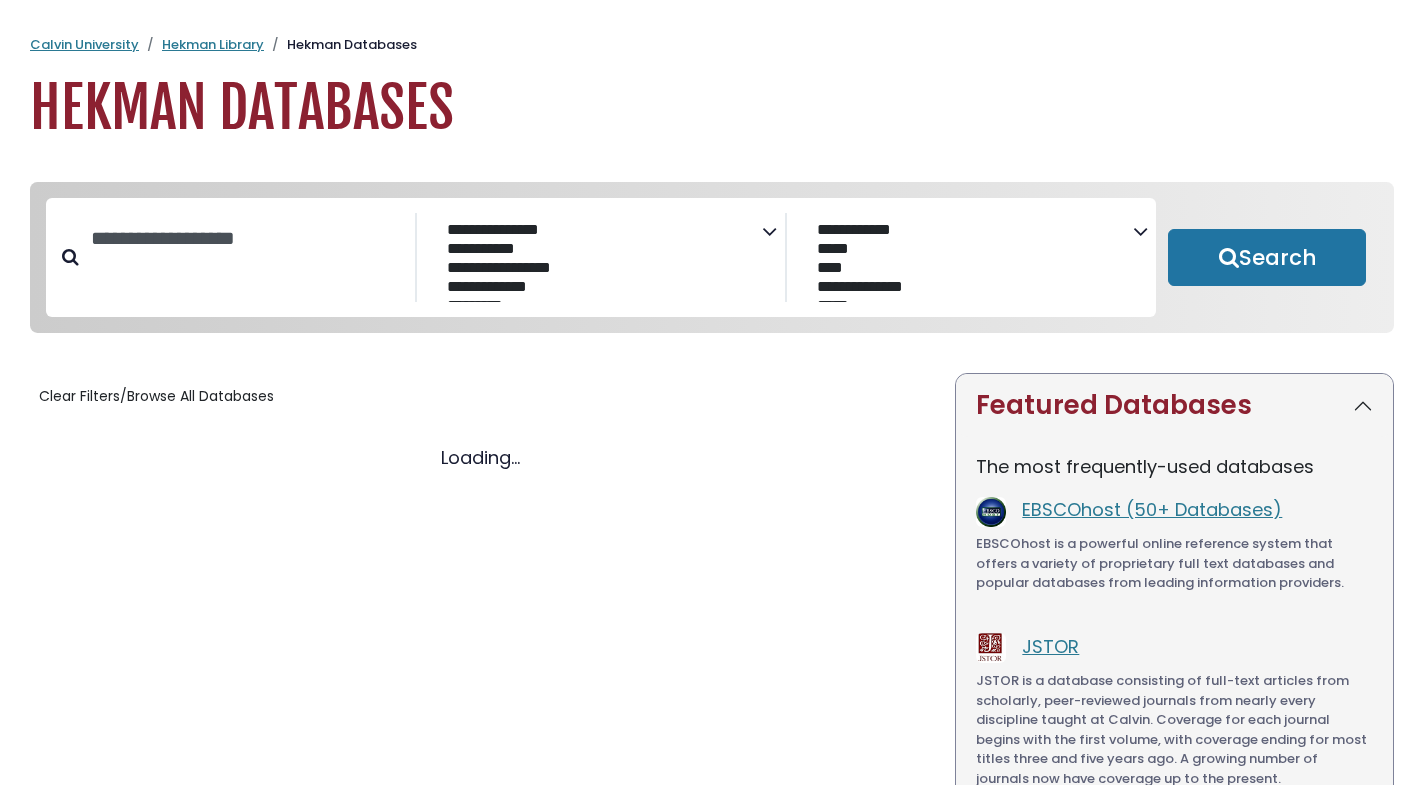 select 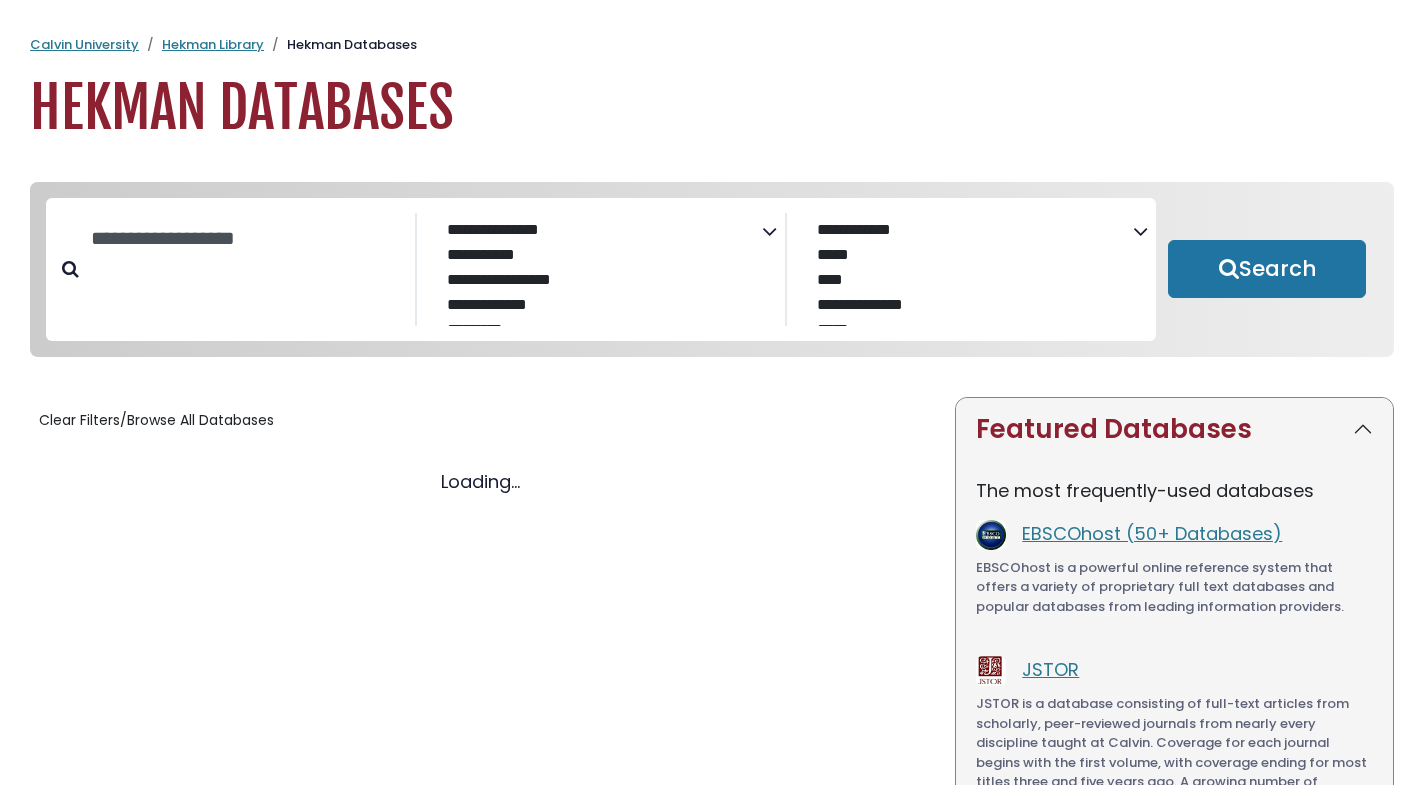 scroll, scrollTop: 0, scrollLeft: 0, axis: both 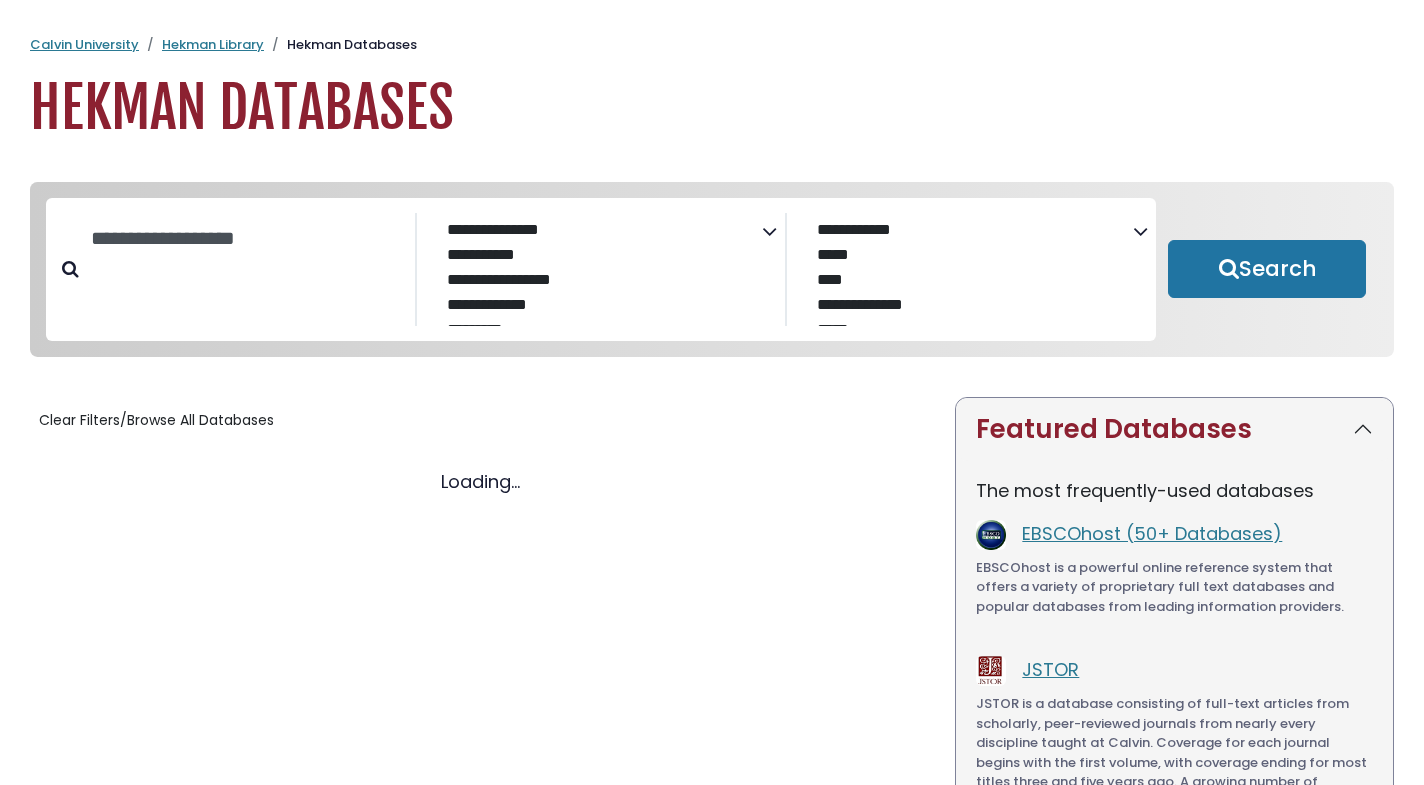 select 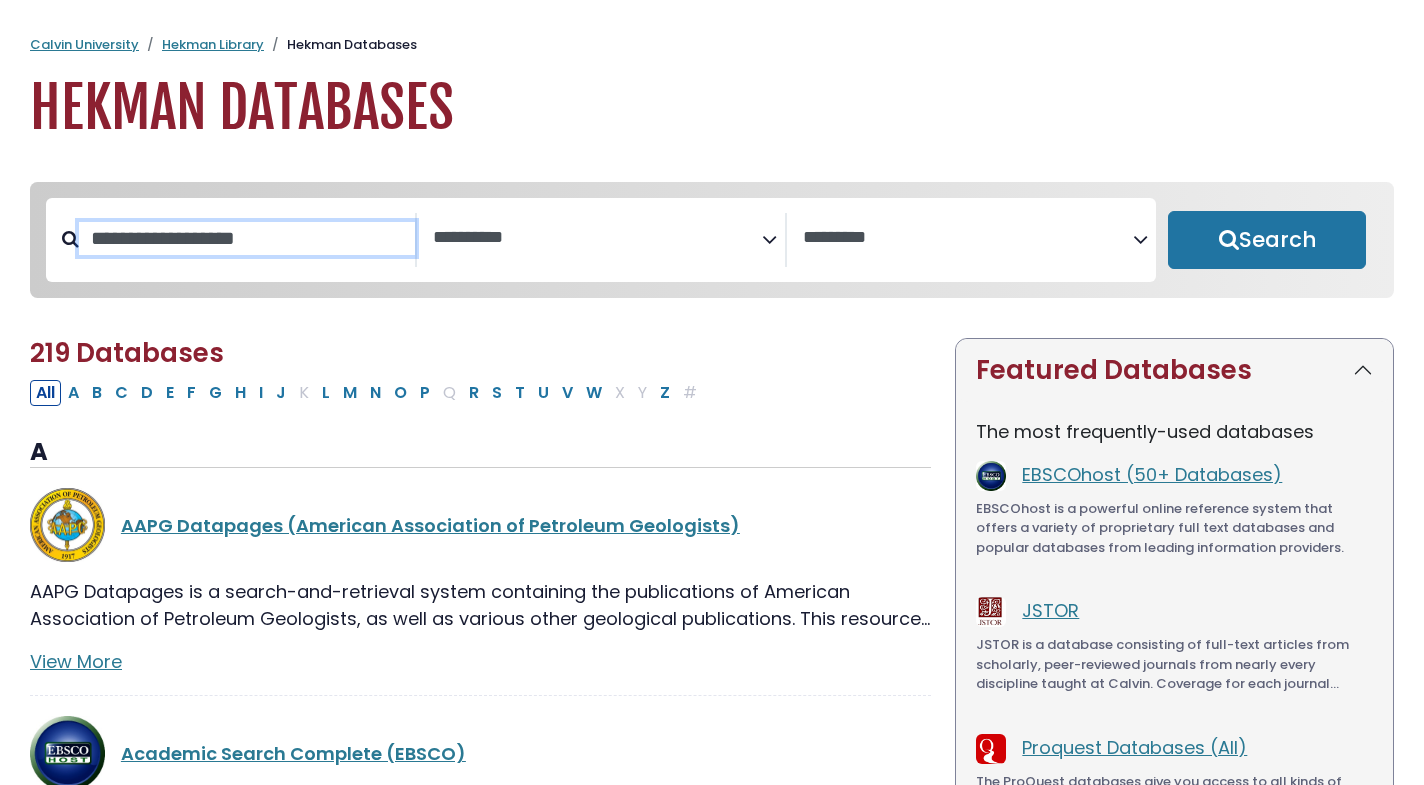 click at bounding box center [247, 238] 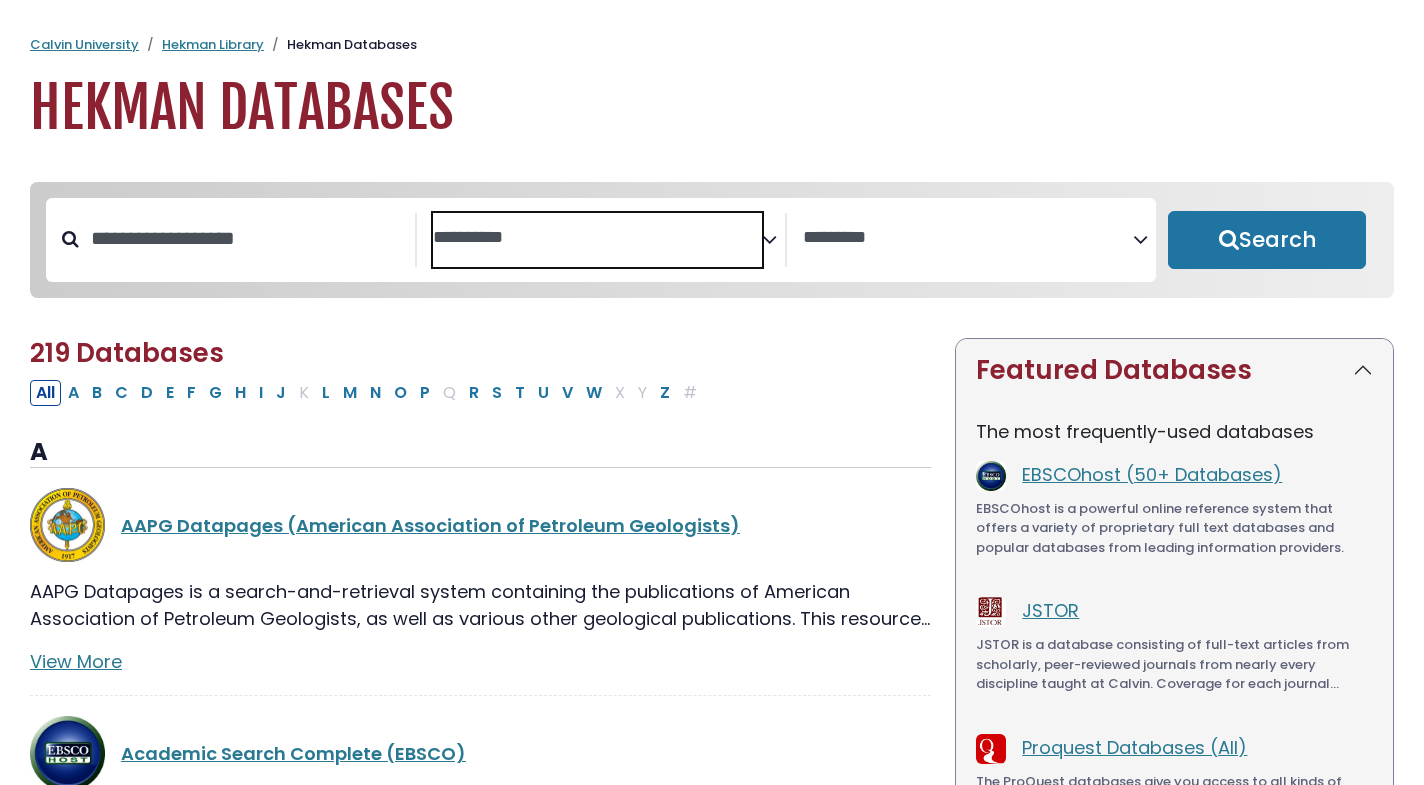 click at bounding box center (598, 235) 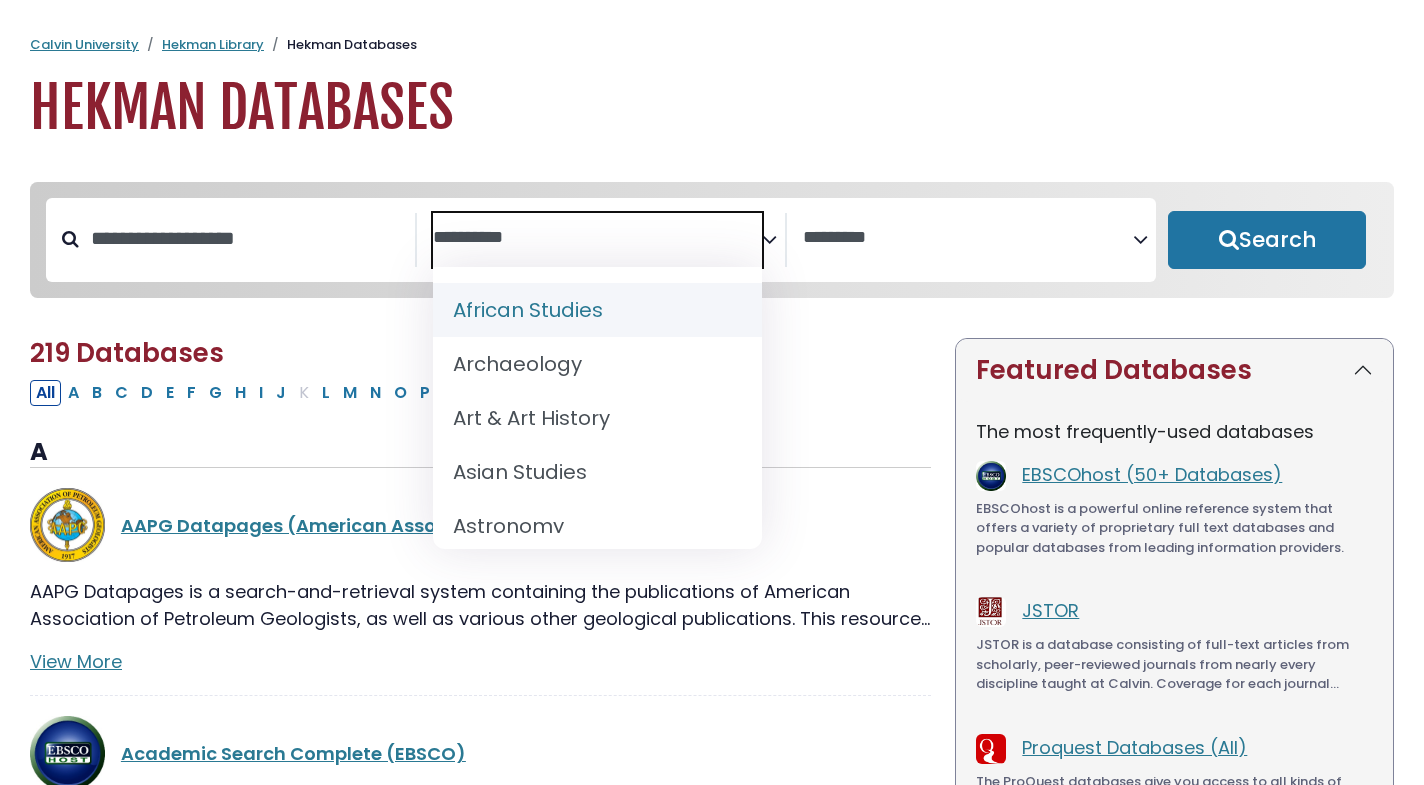 click at bounding box center [598, 235] 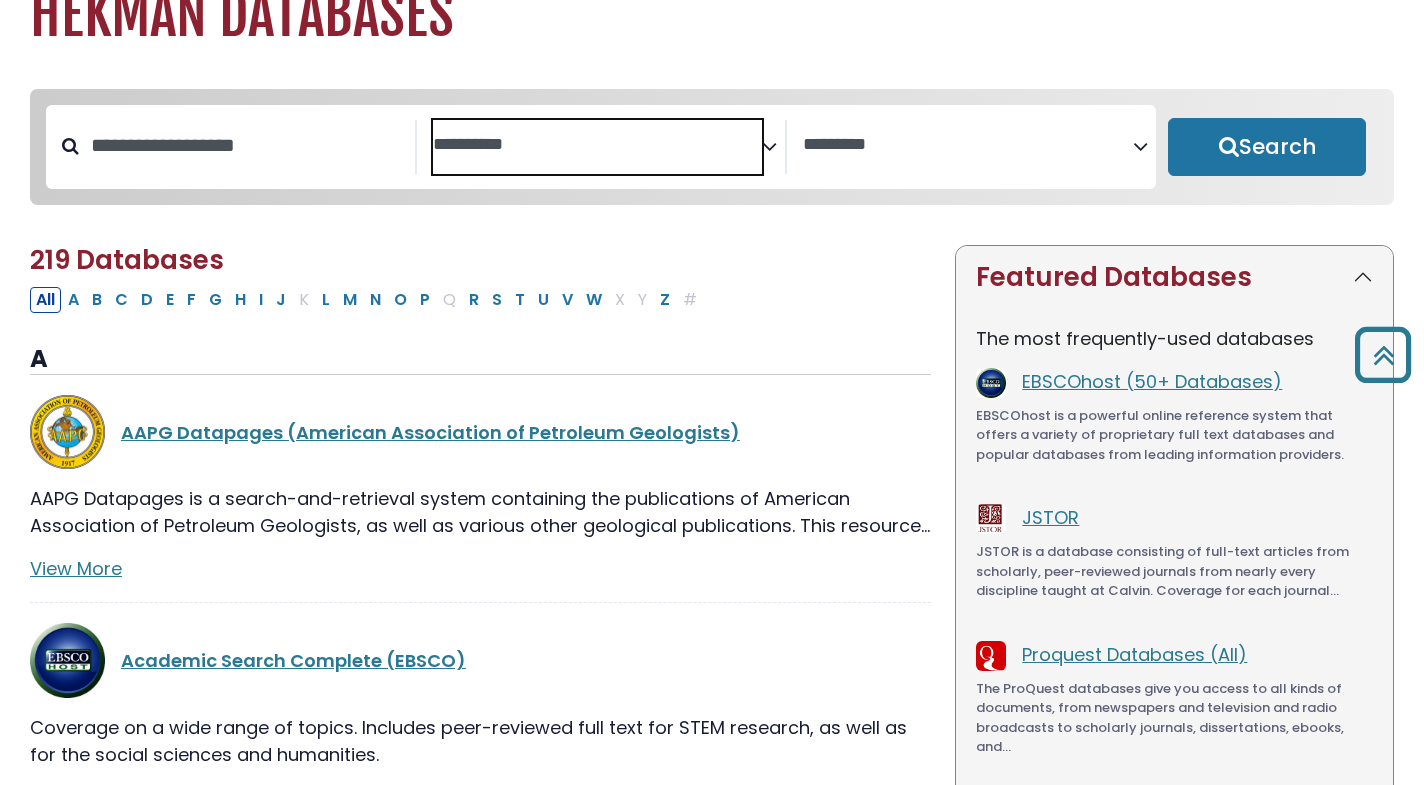 scroll, scrollTop: 0, scrollLeft: 0, axis: both 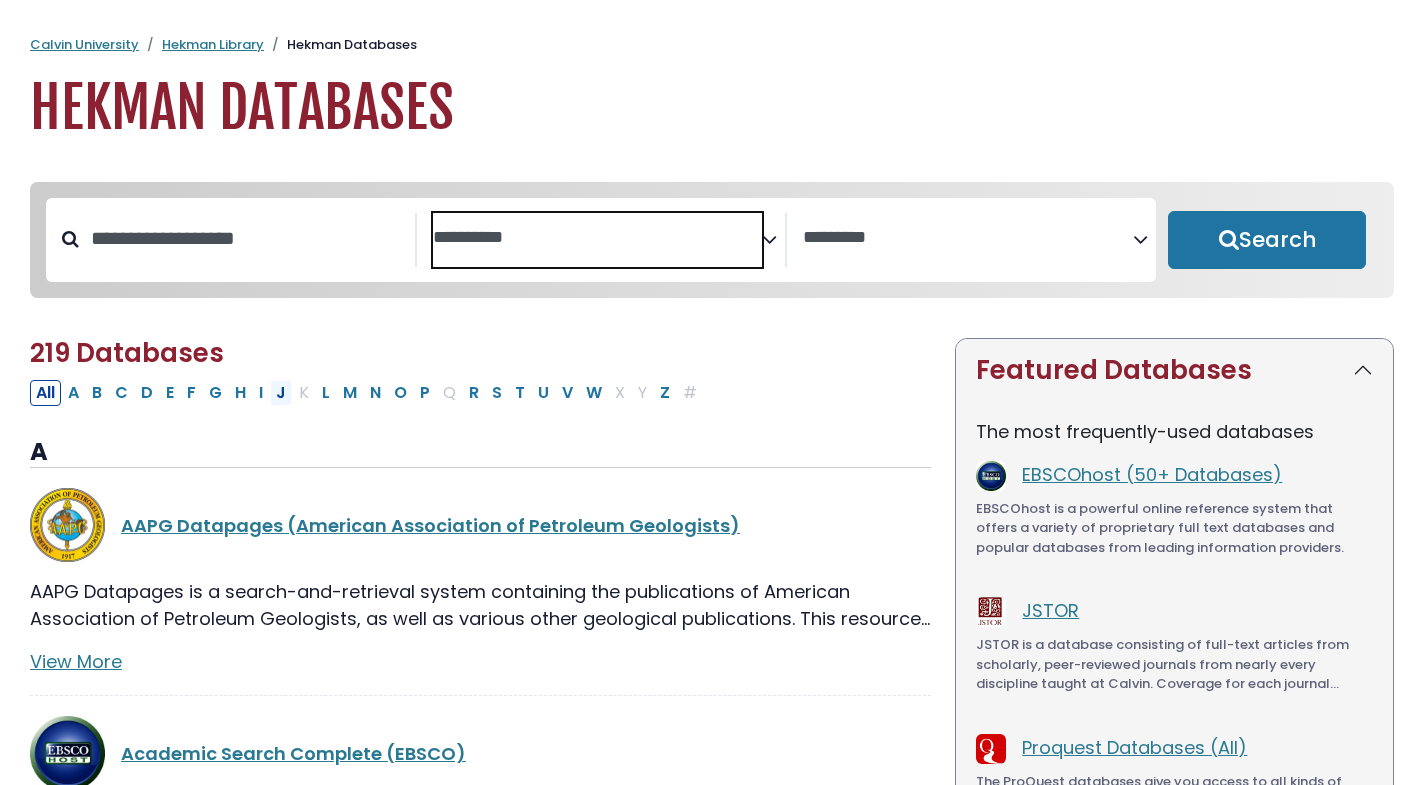 click on "J" at bounding box center (281, 393) 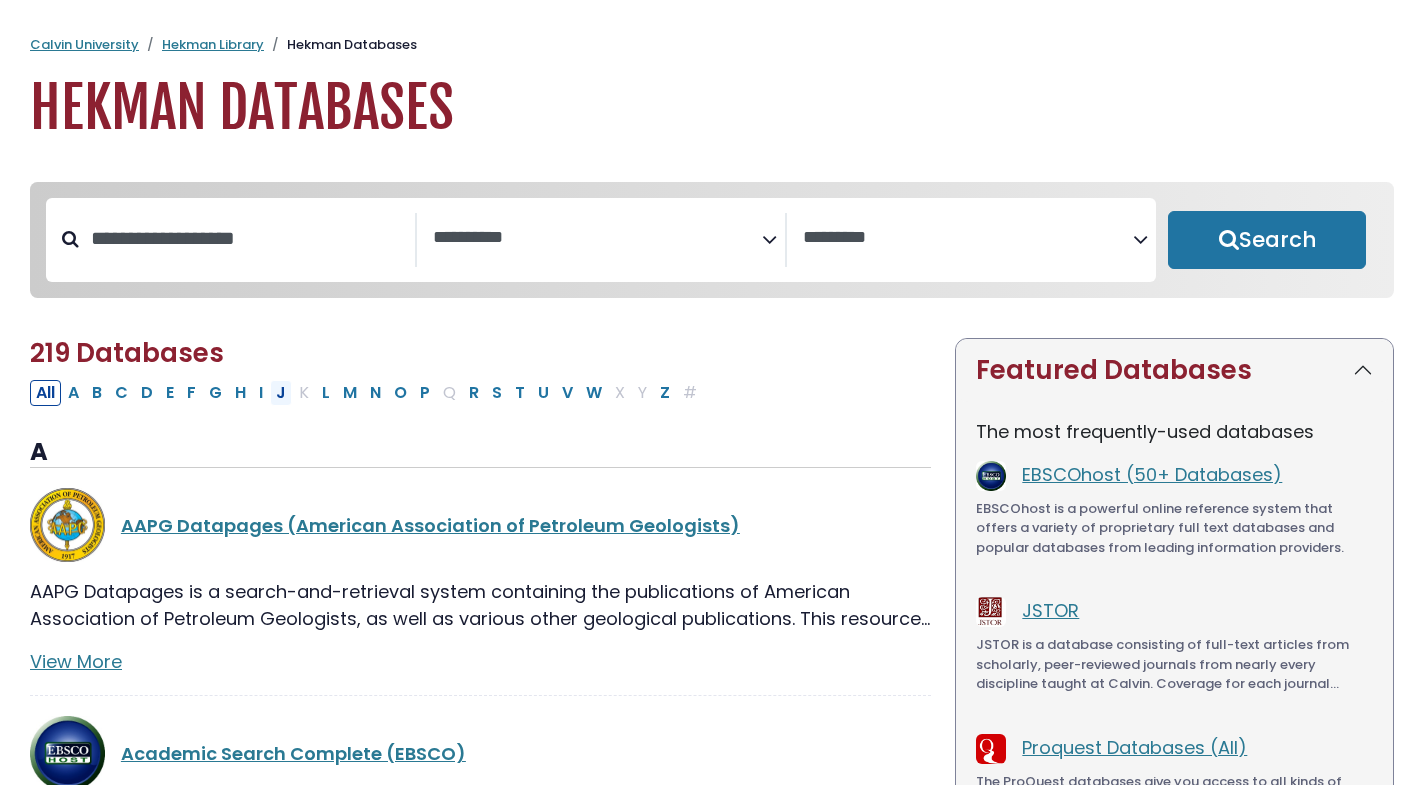 select 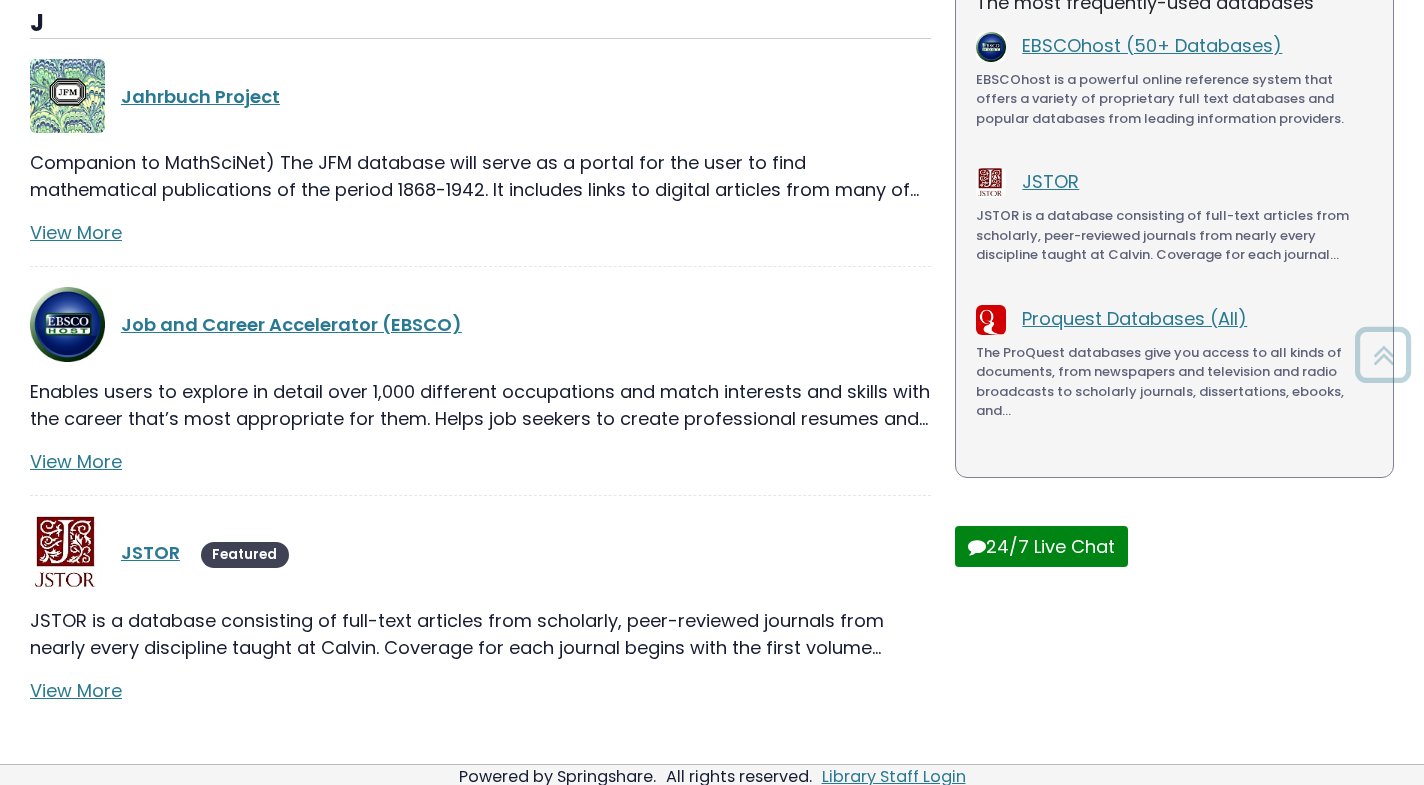 scroll, scrollTop: 468, scrollLeft: 0, axis: vertical 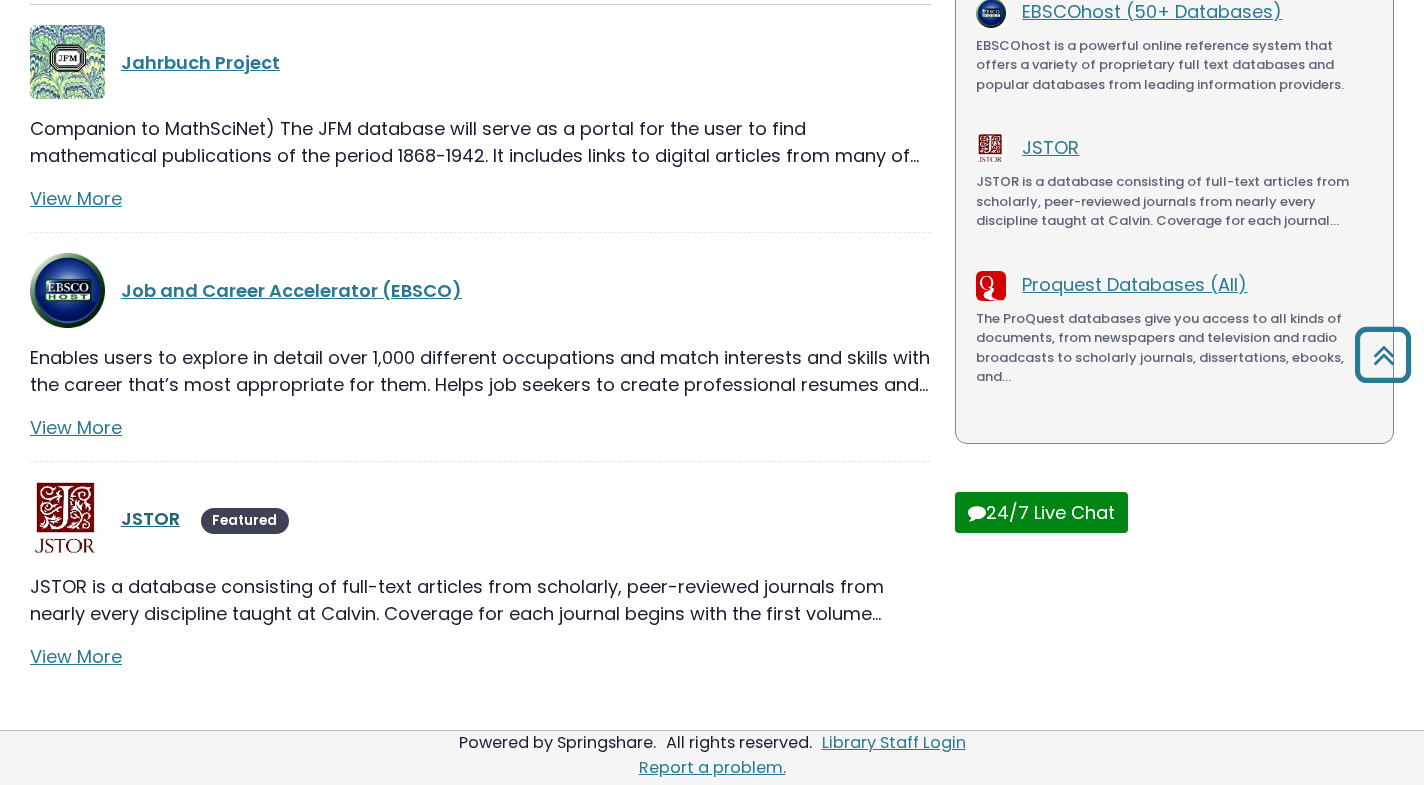 click on "JSTOR" at bounding box center [150, 518] 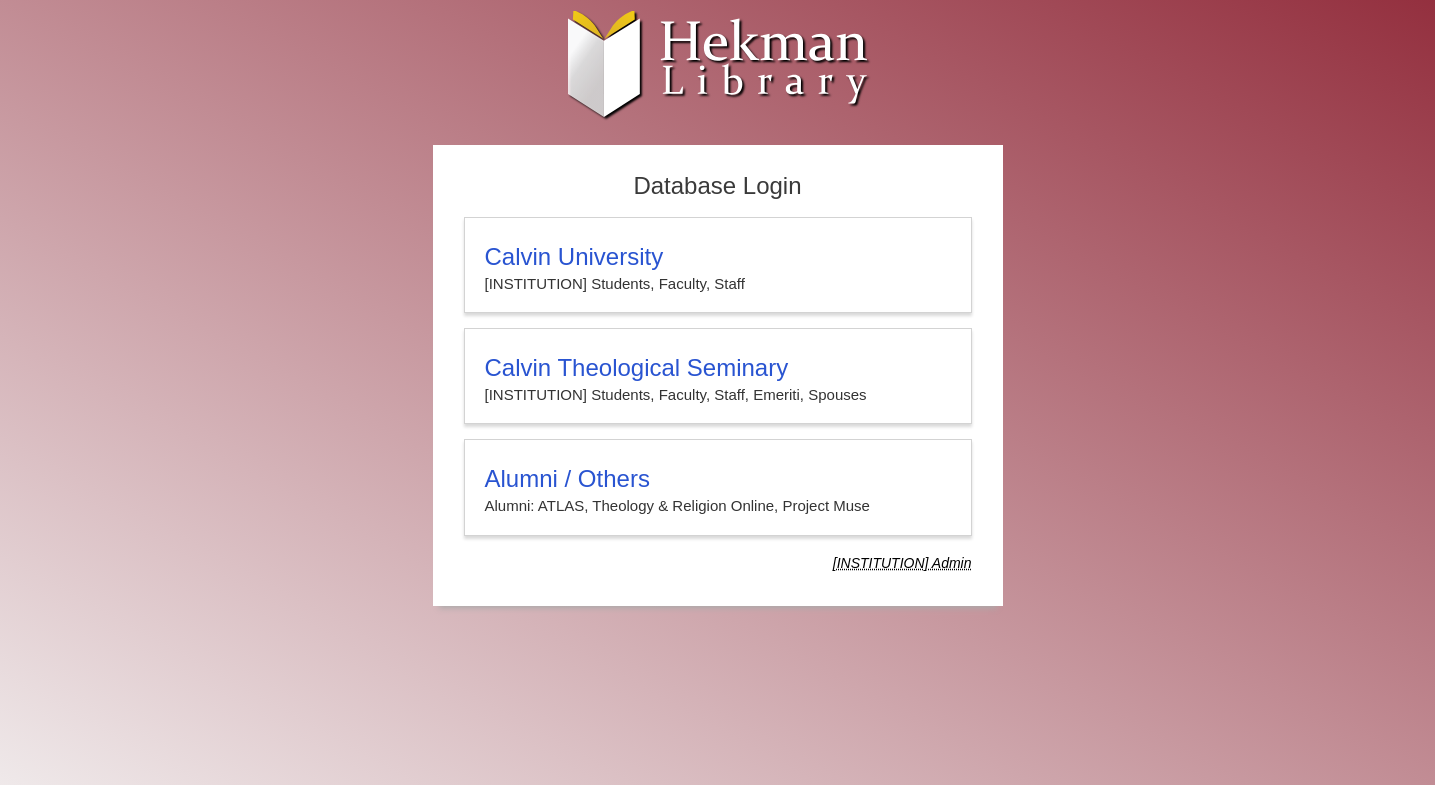 scroll, scrollTop: 0, scrollLeft: 0, axis: both 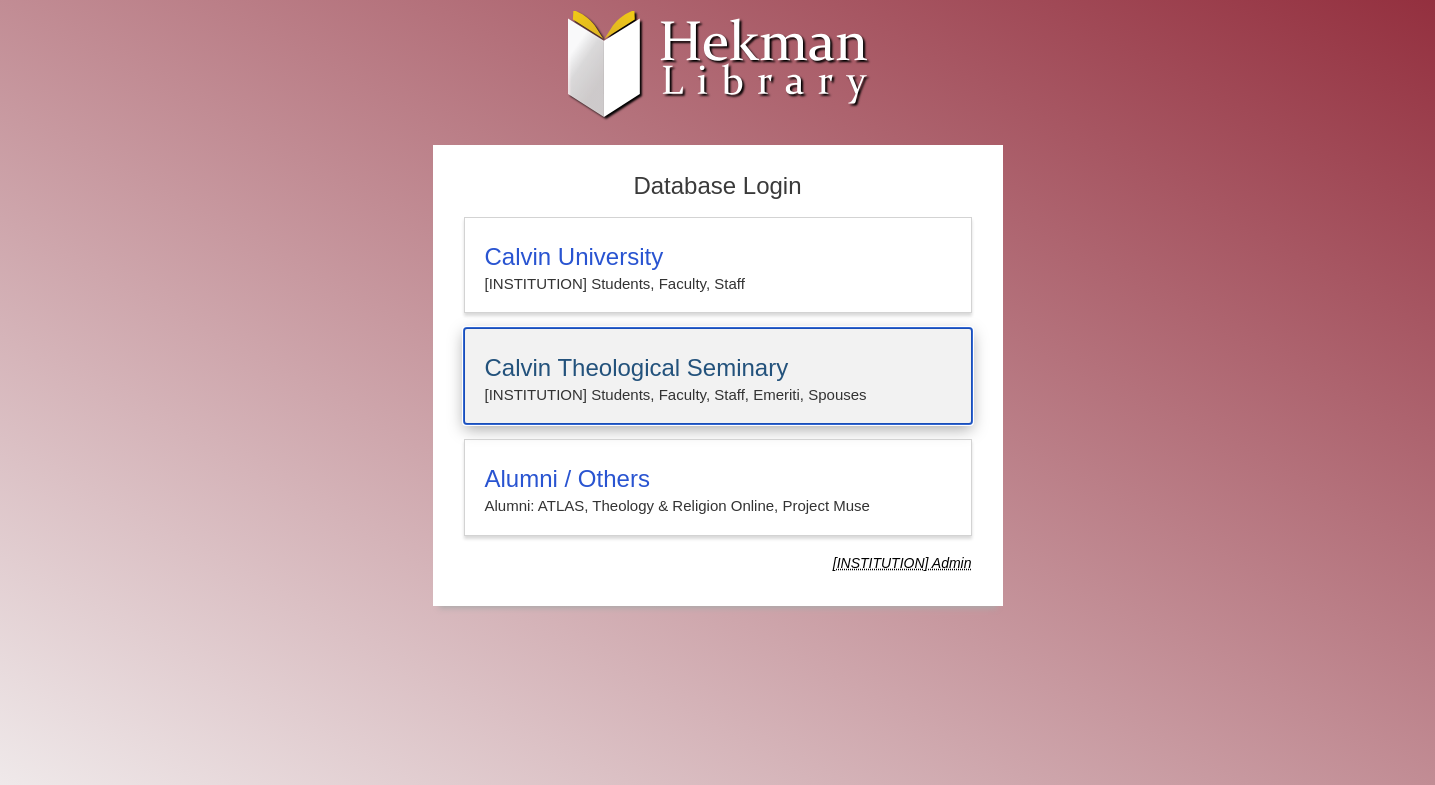 click on "Calvin Theological Seminary" at bounding box center (718, 368) 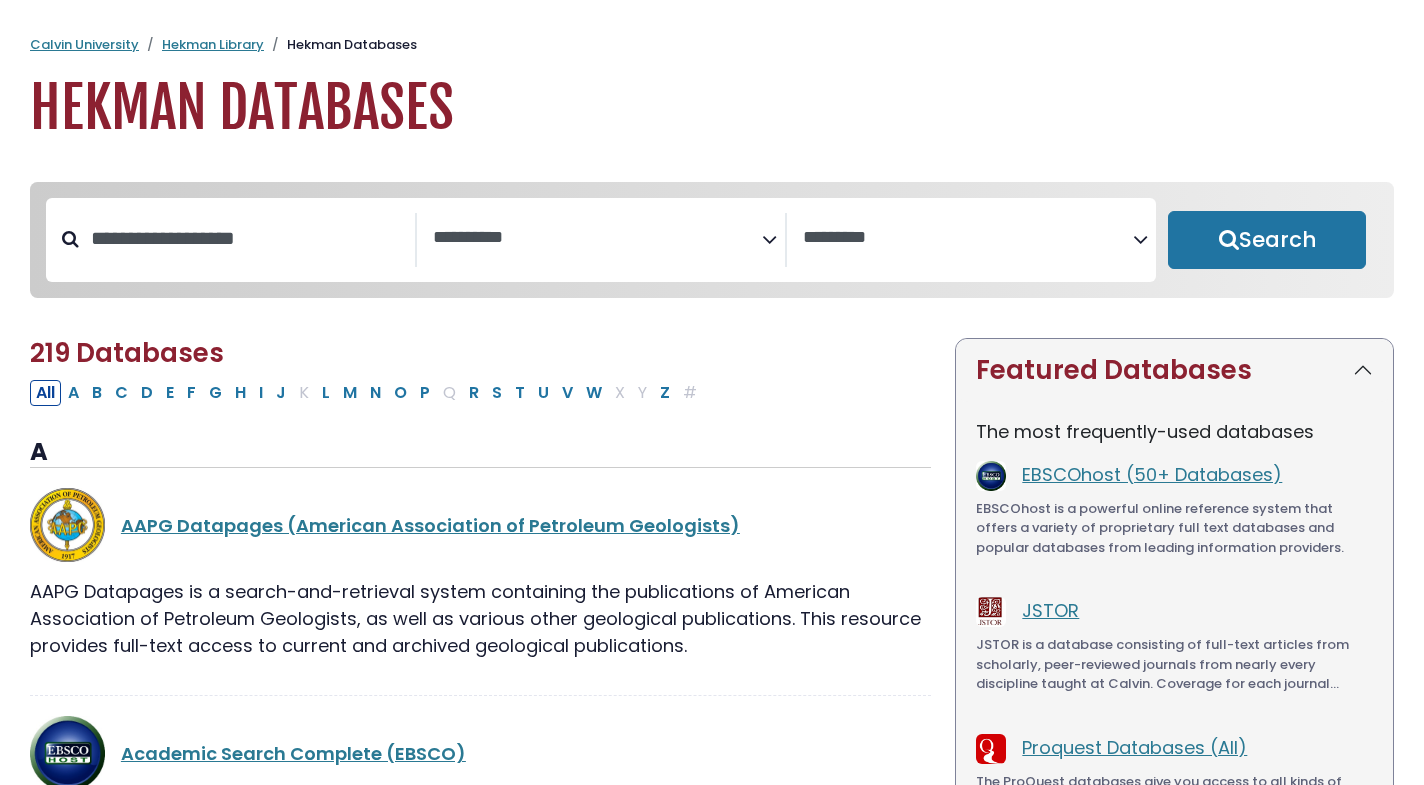 select 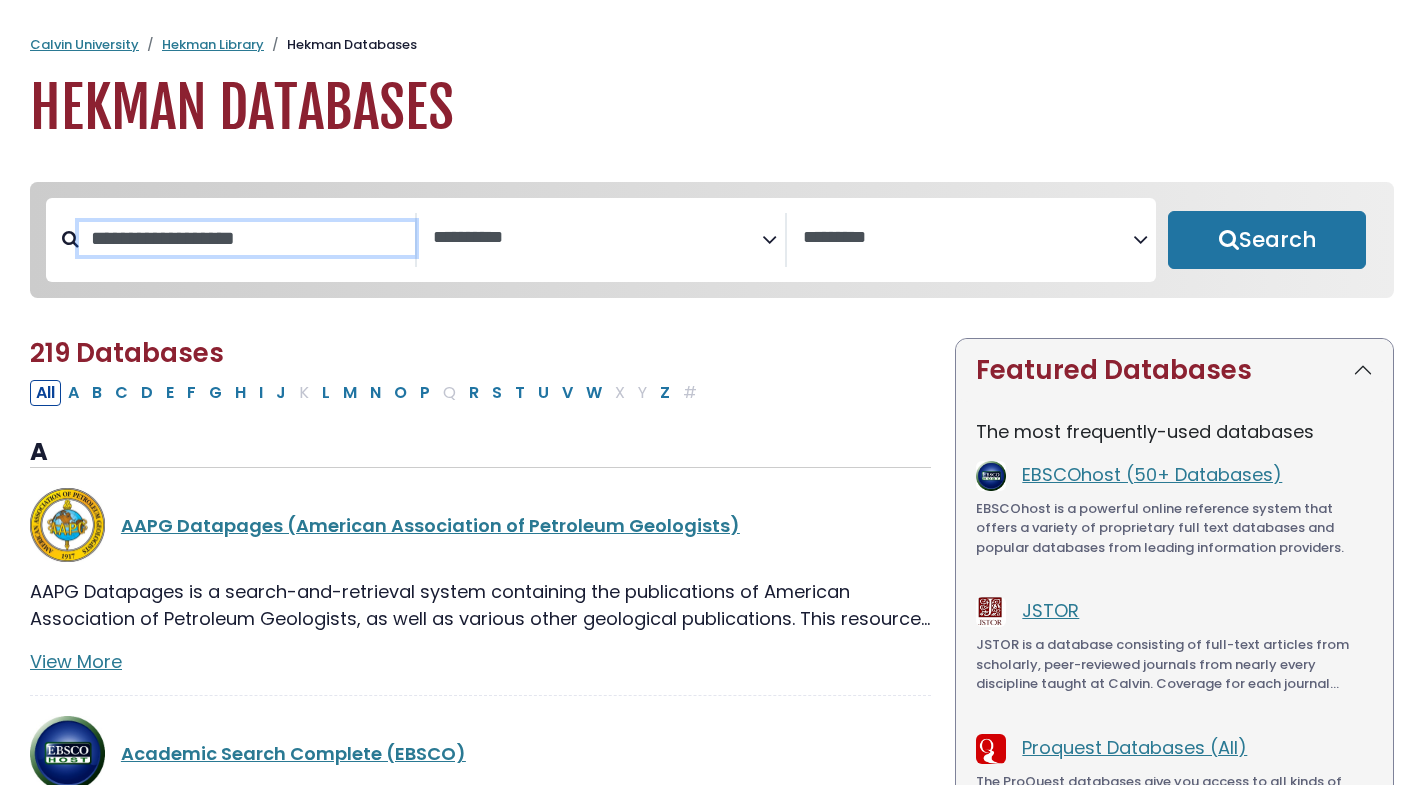 click at bounding box center (247, 238) 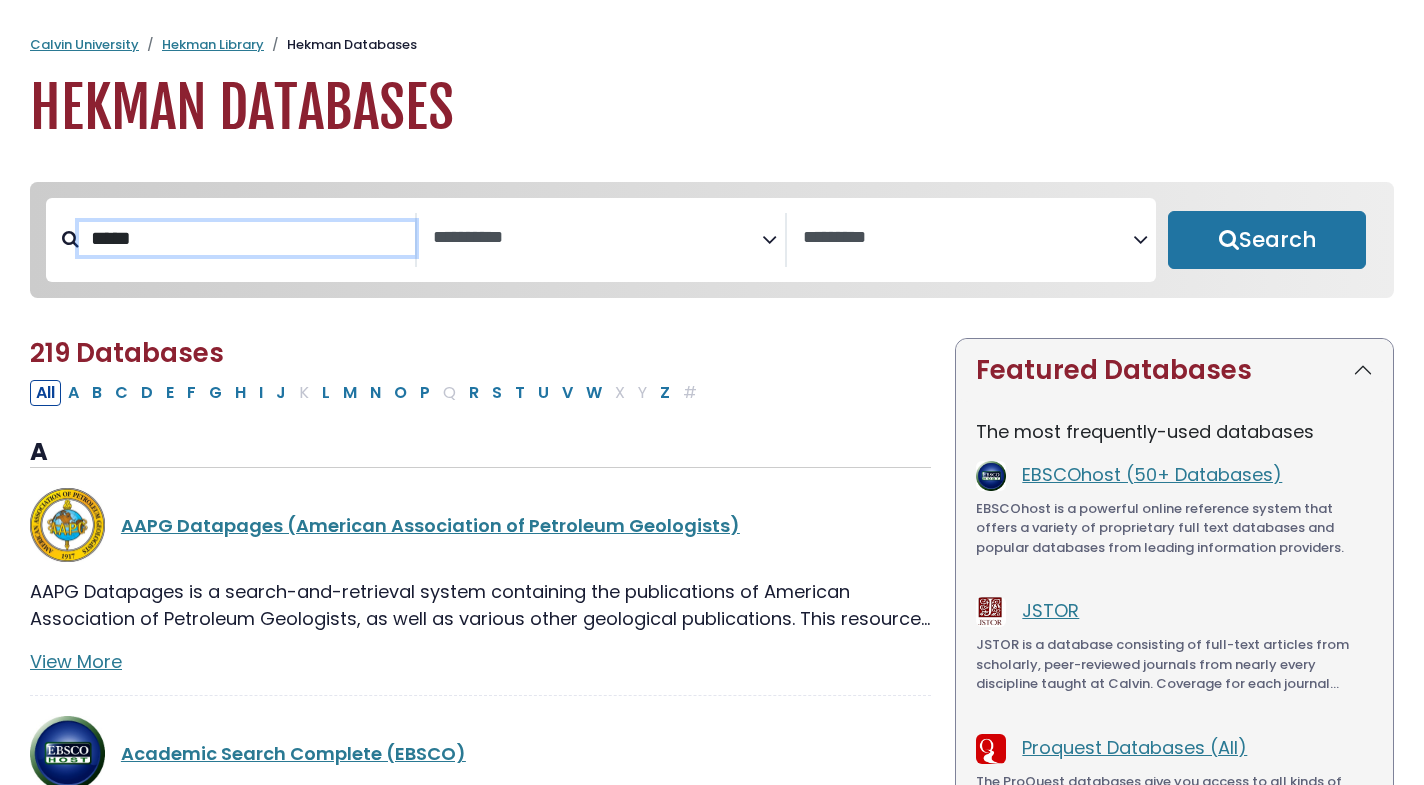 type on "*****" 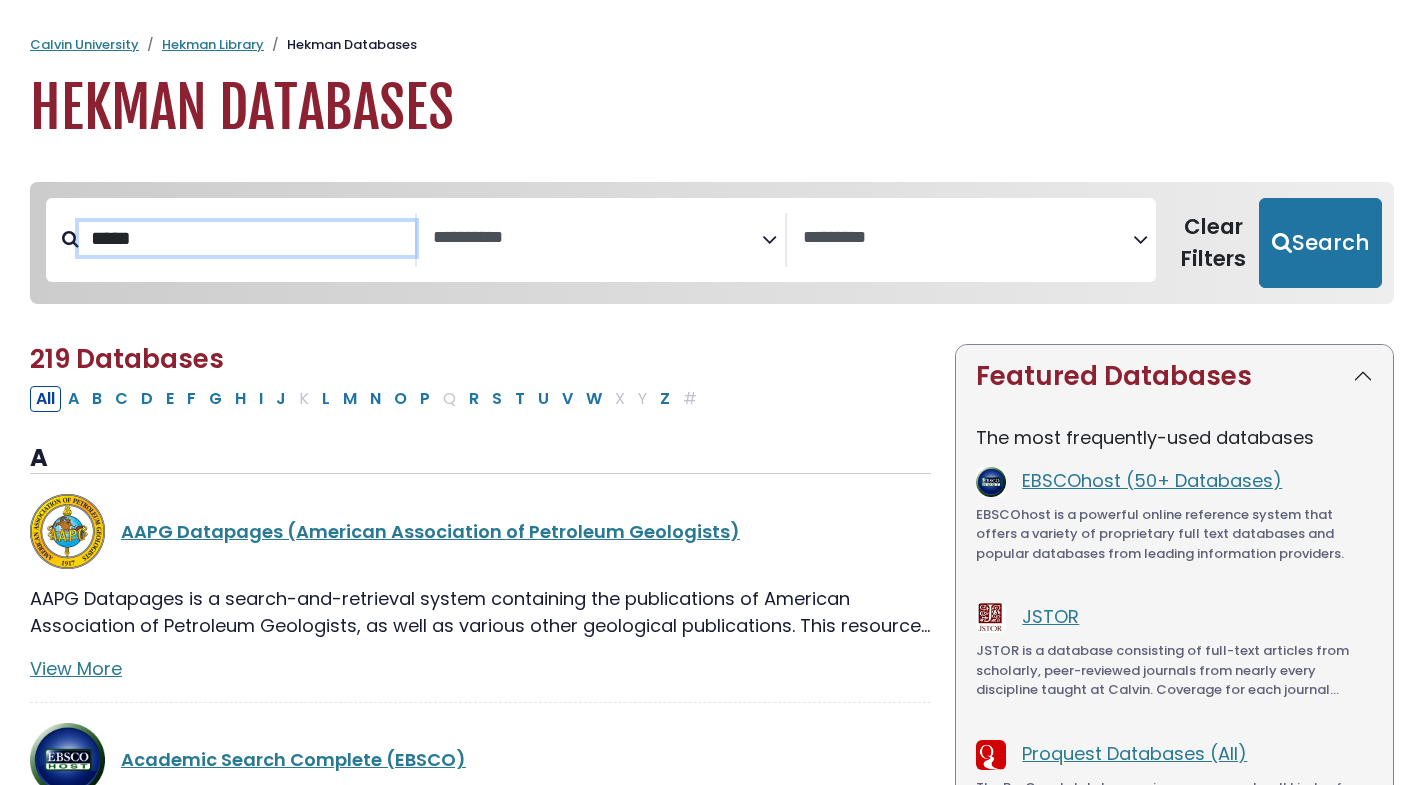 select 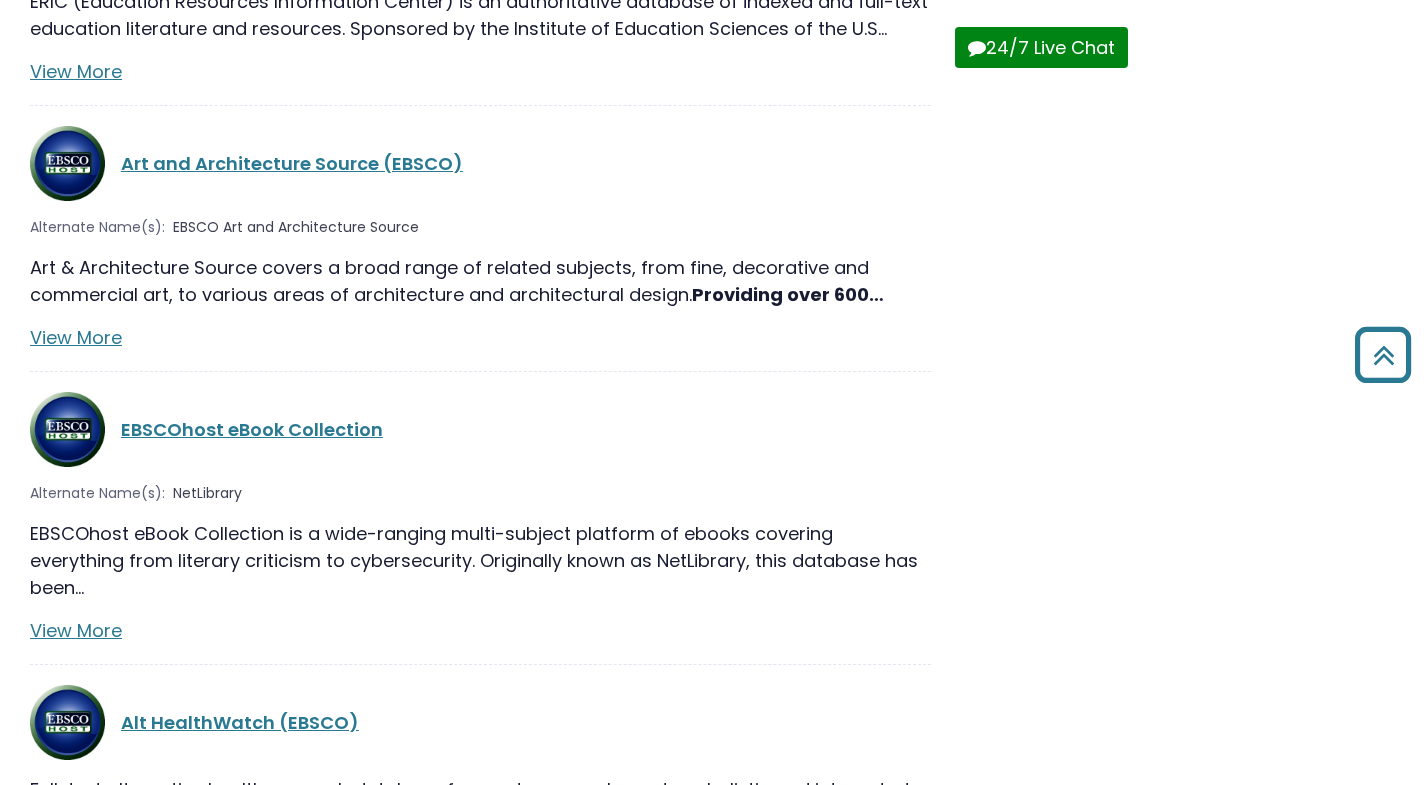 scroll, scrollTop: 939, scrollLeft: 0, axis: vertical 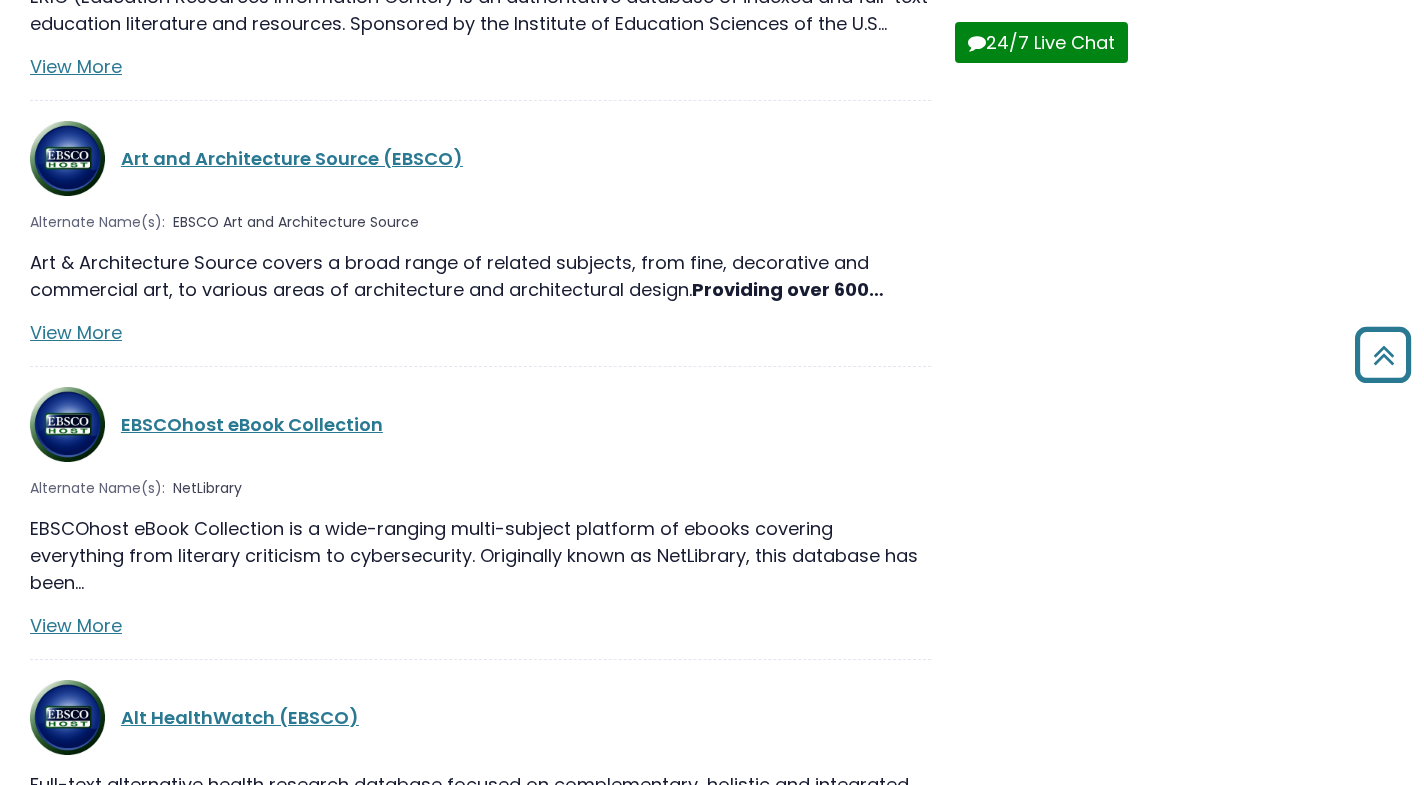 click on "Alternate Name(s): NetLibrary" at bounding box center (480, 488) 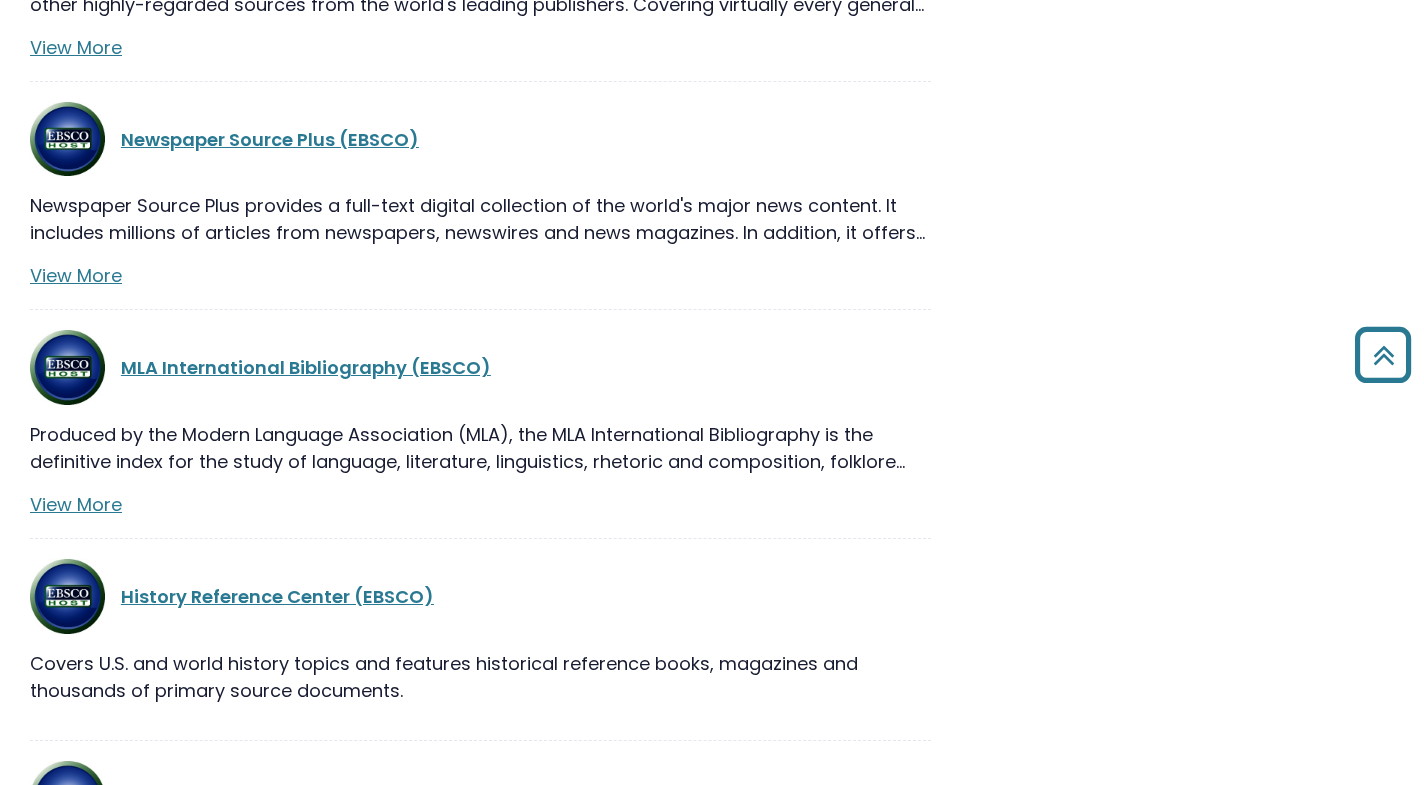 scroll, scrollTop: 3497, scrollLeft: 0, axis: vertical 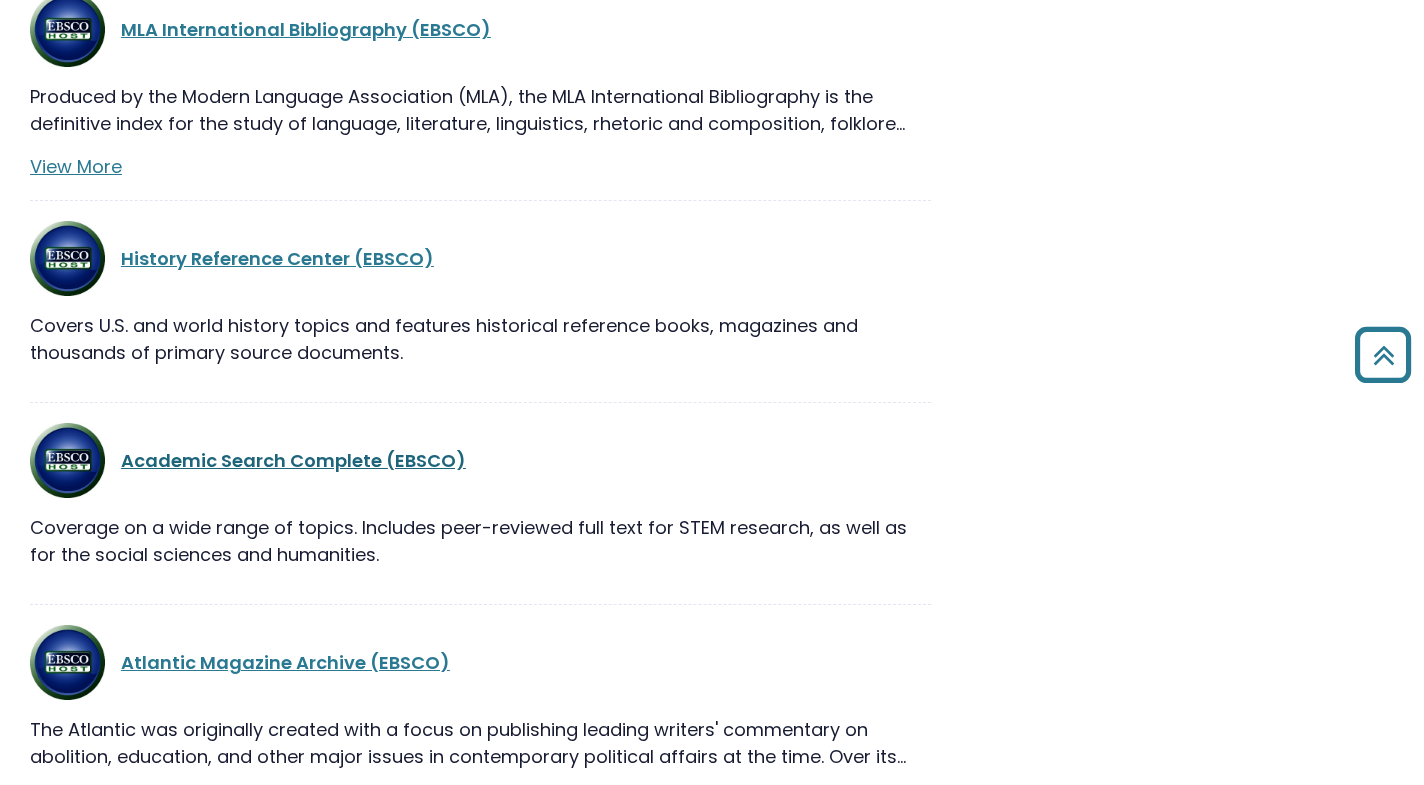 click on "Academic Search Complete (EBSCO)" at bounding box center (293, 460) 